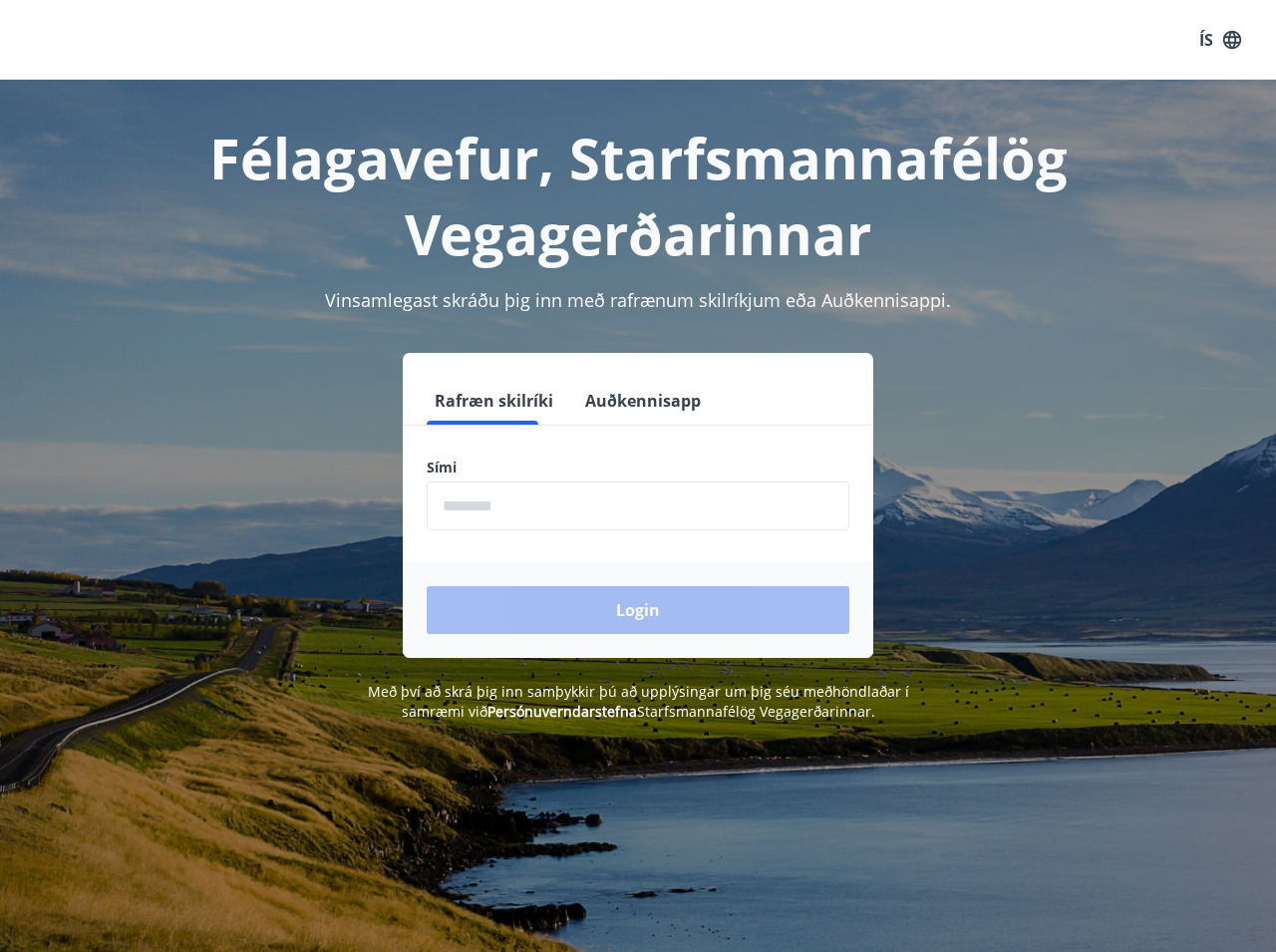scroll, scrollTop: 0, scrollLeft: 0, axis: both 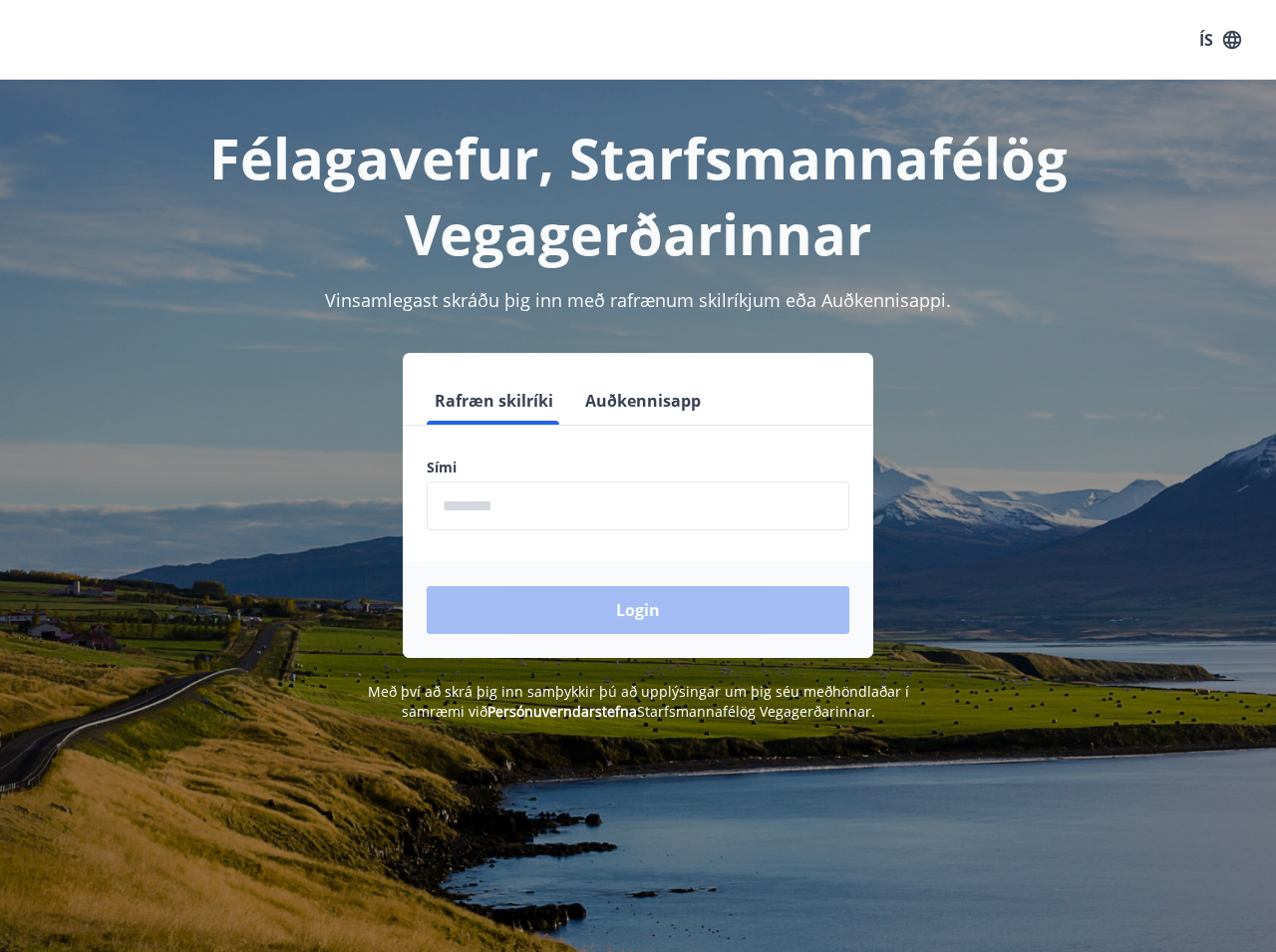 click at bounding box center (638, 505) 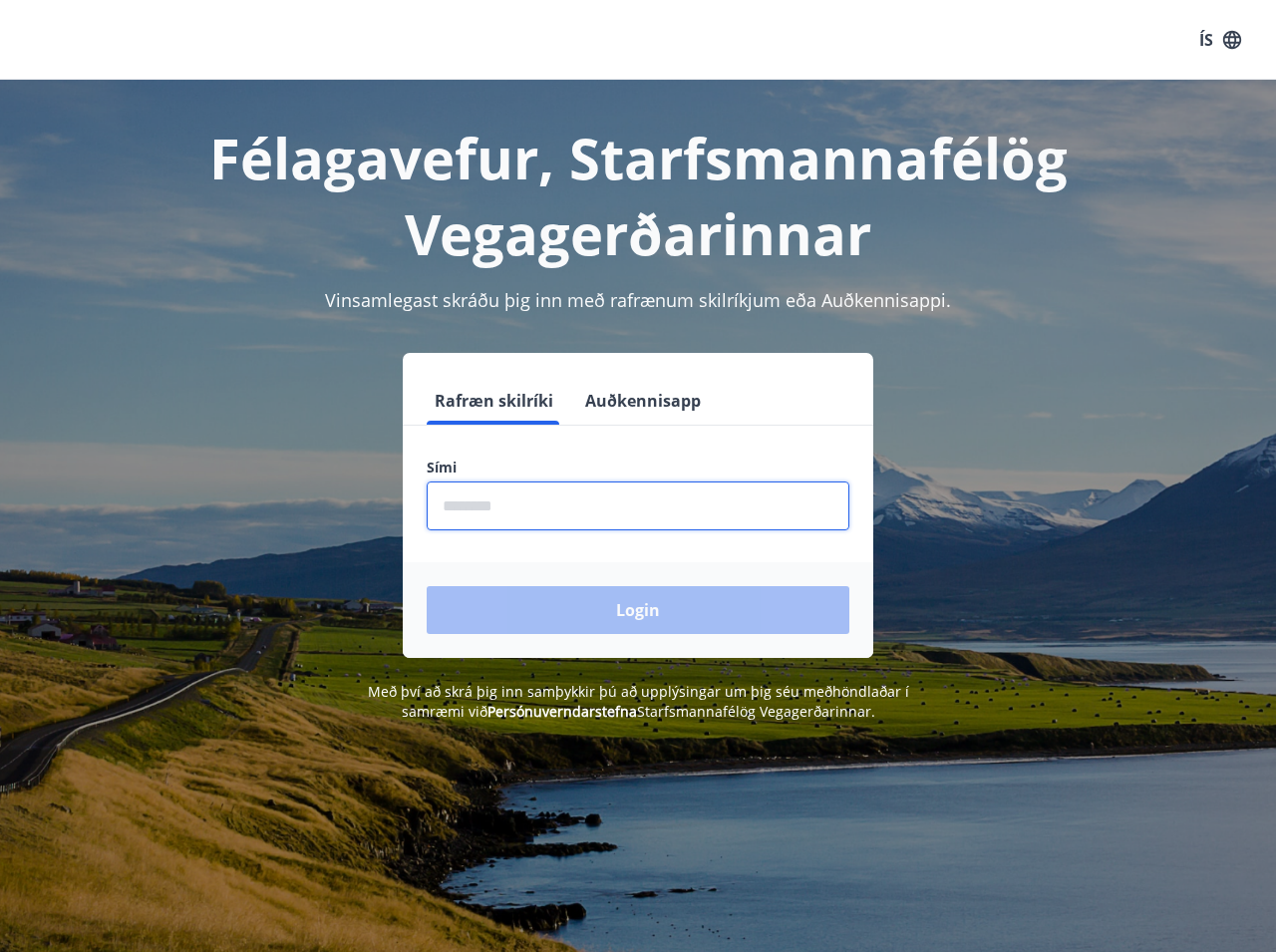 type on "*" 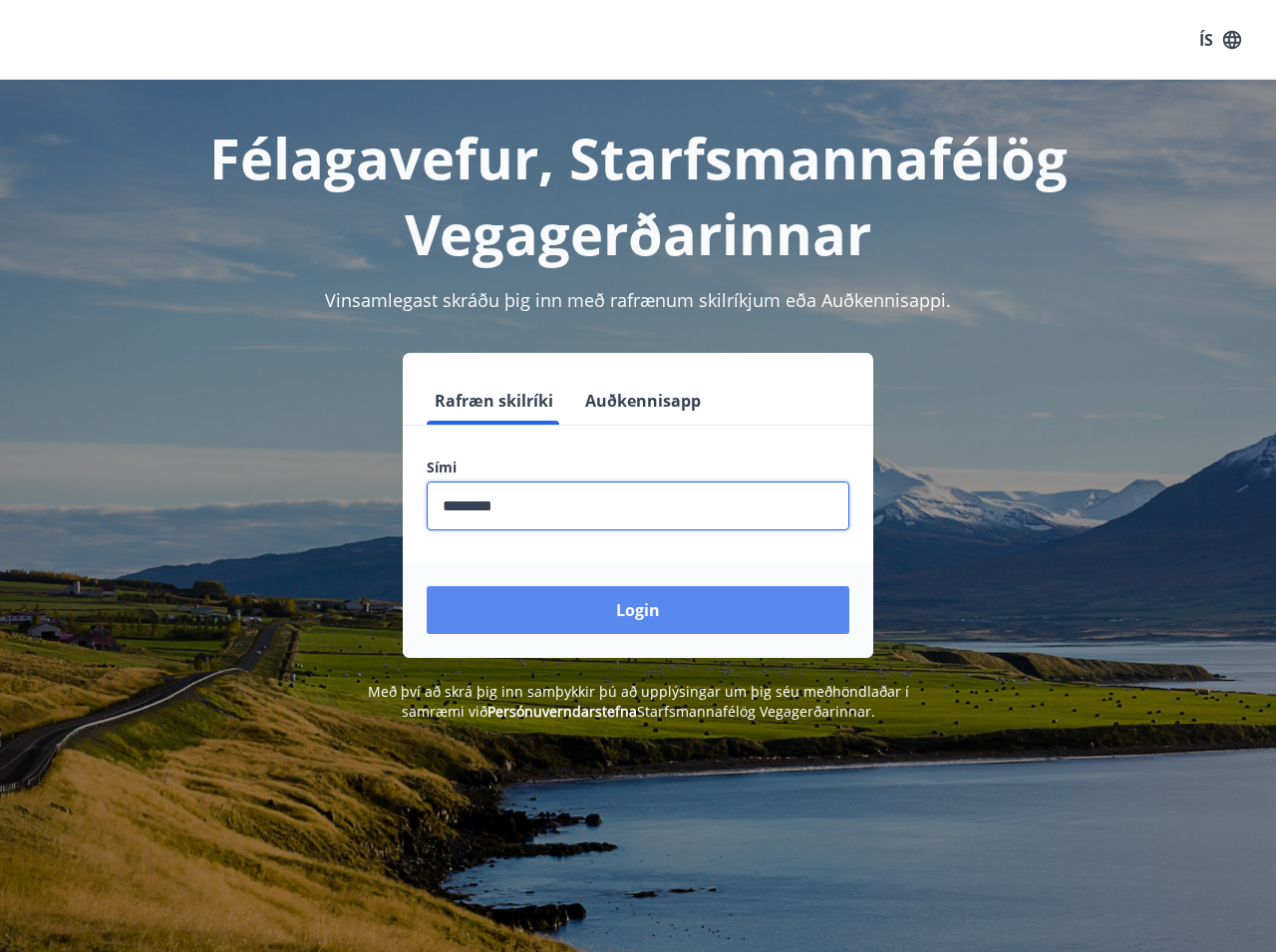 type on "********" 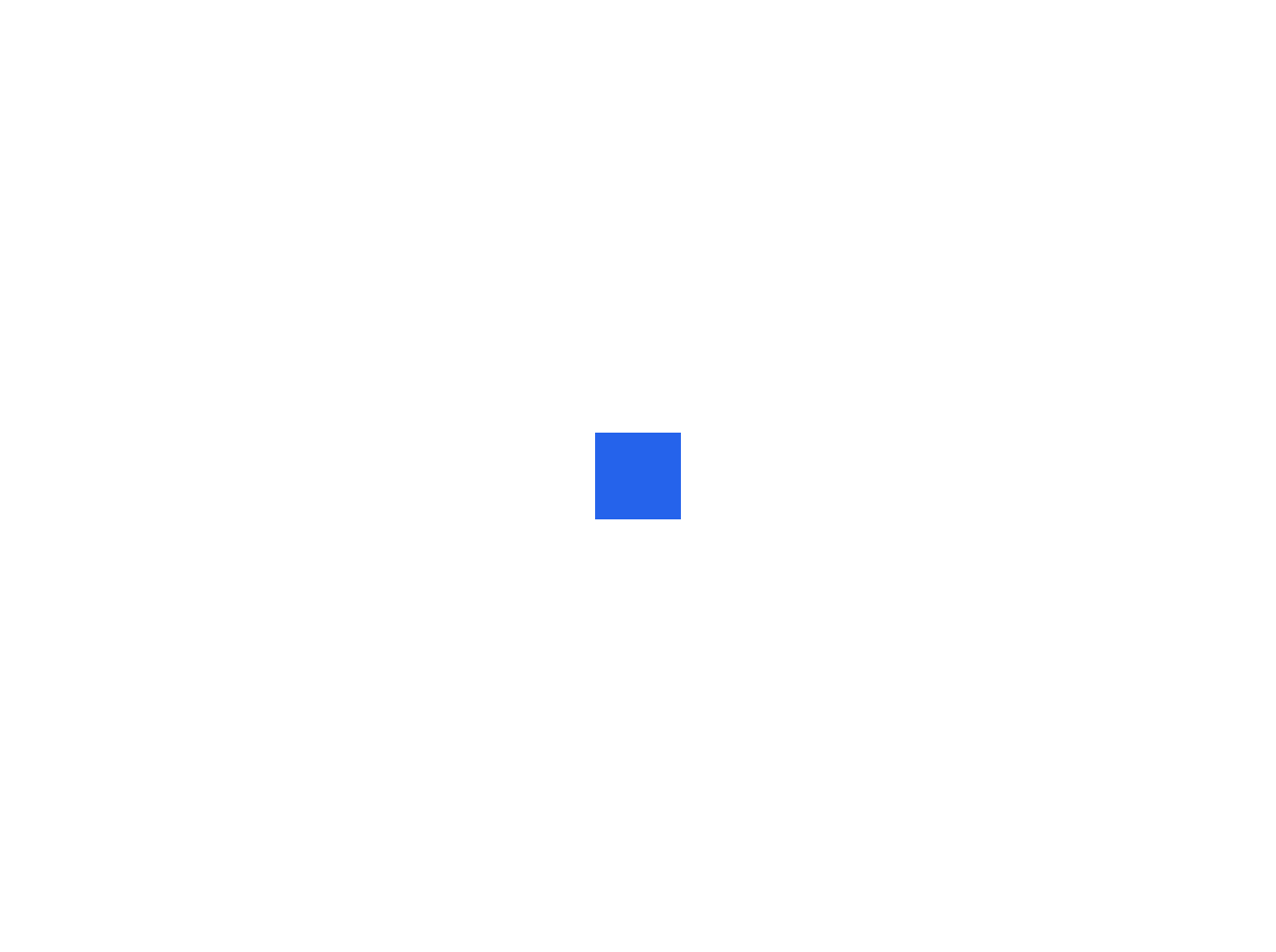 scroll, scrollTop: 0, scrollLeft: 0, axis: both 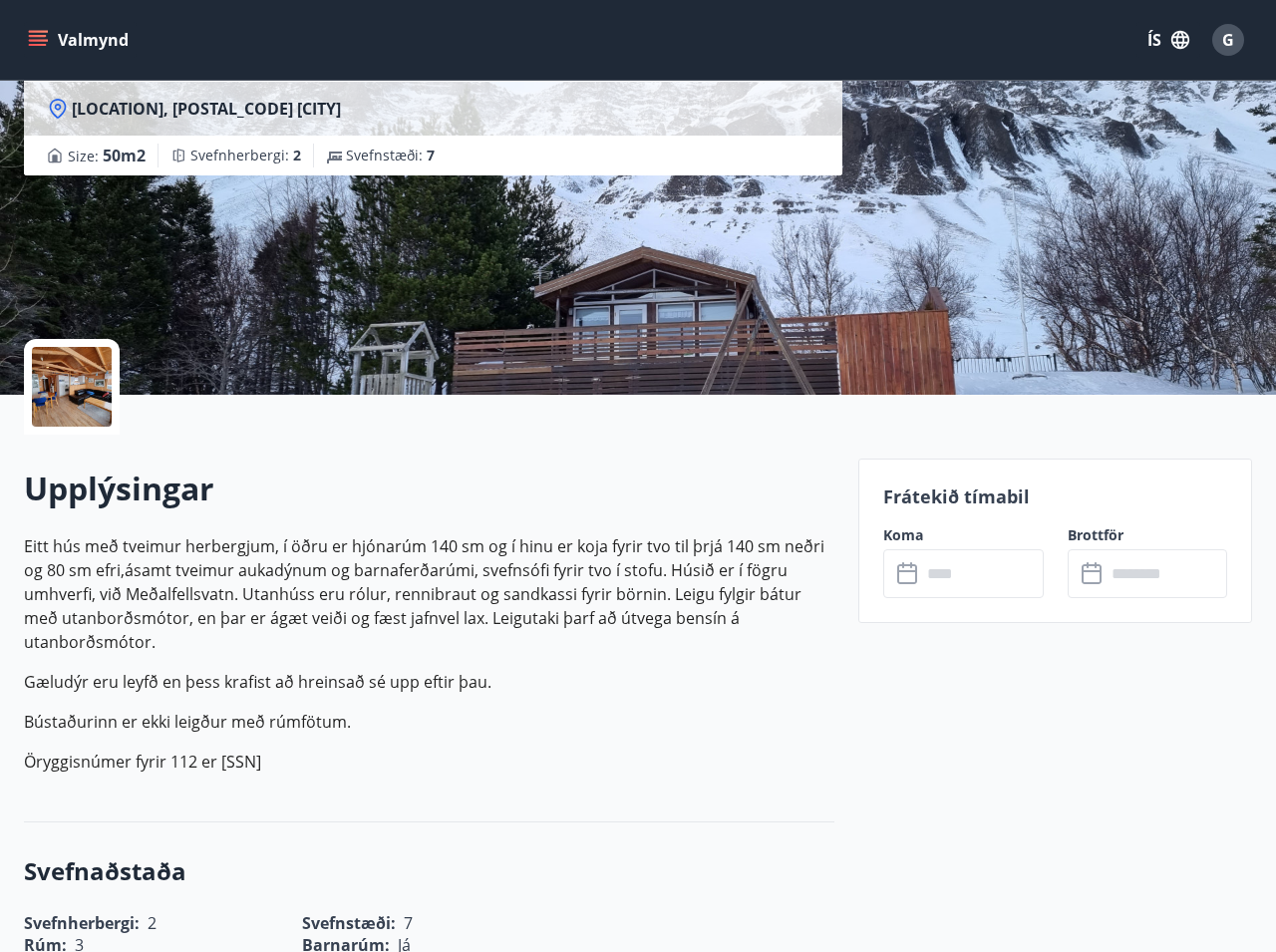 click 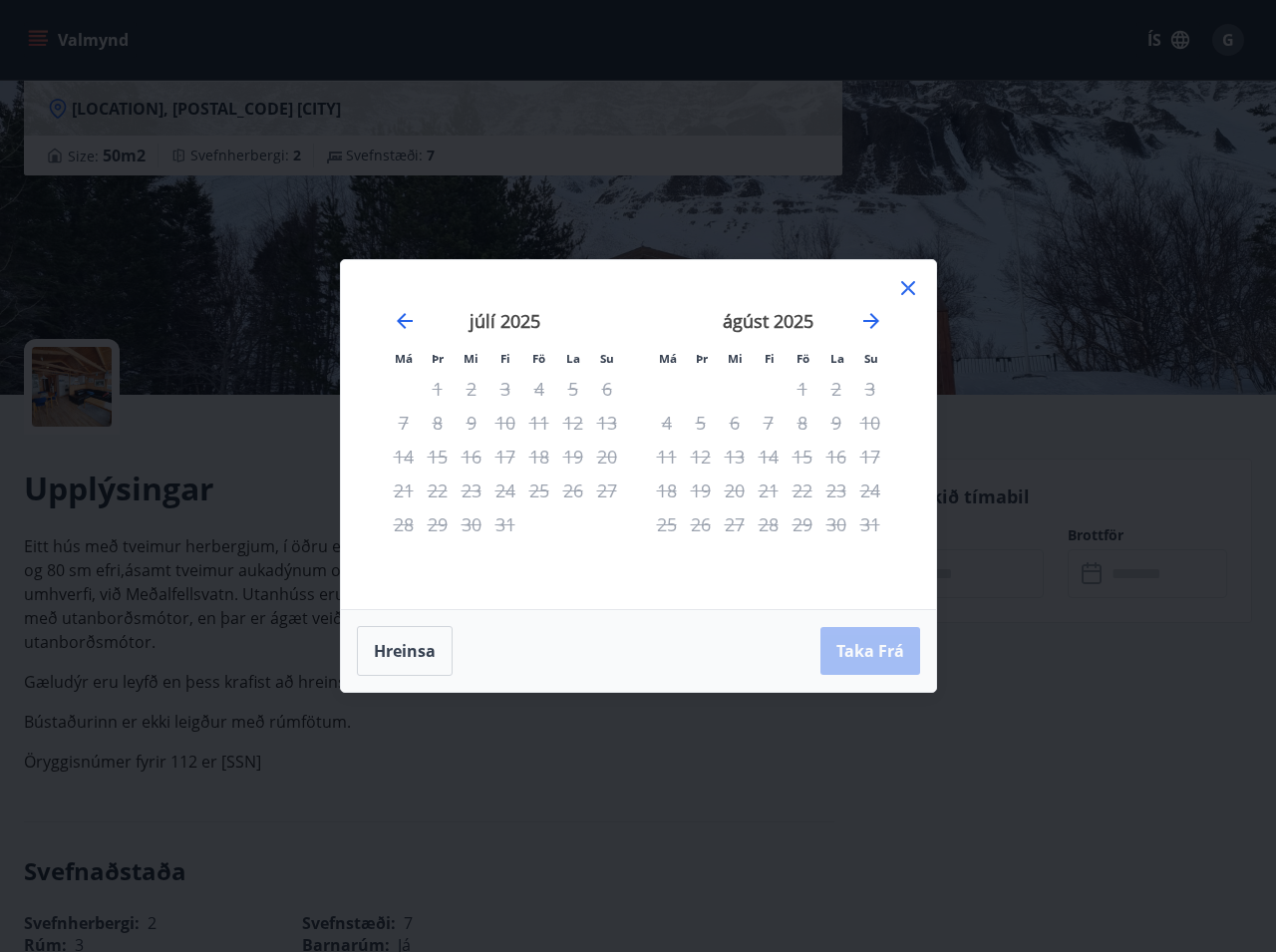 click on "ágúst 2025" at bounding box center [769, 328] 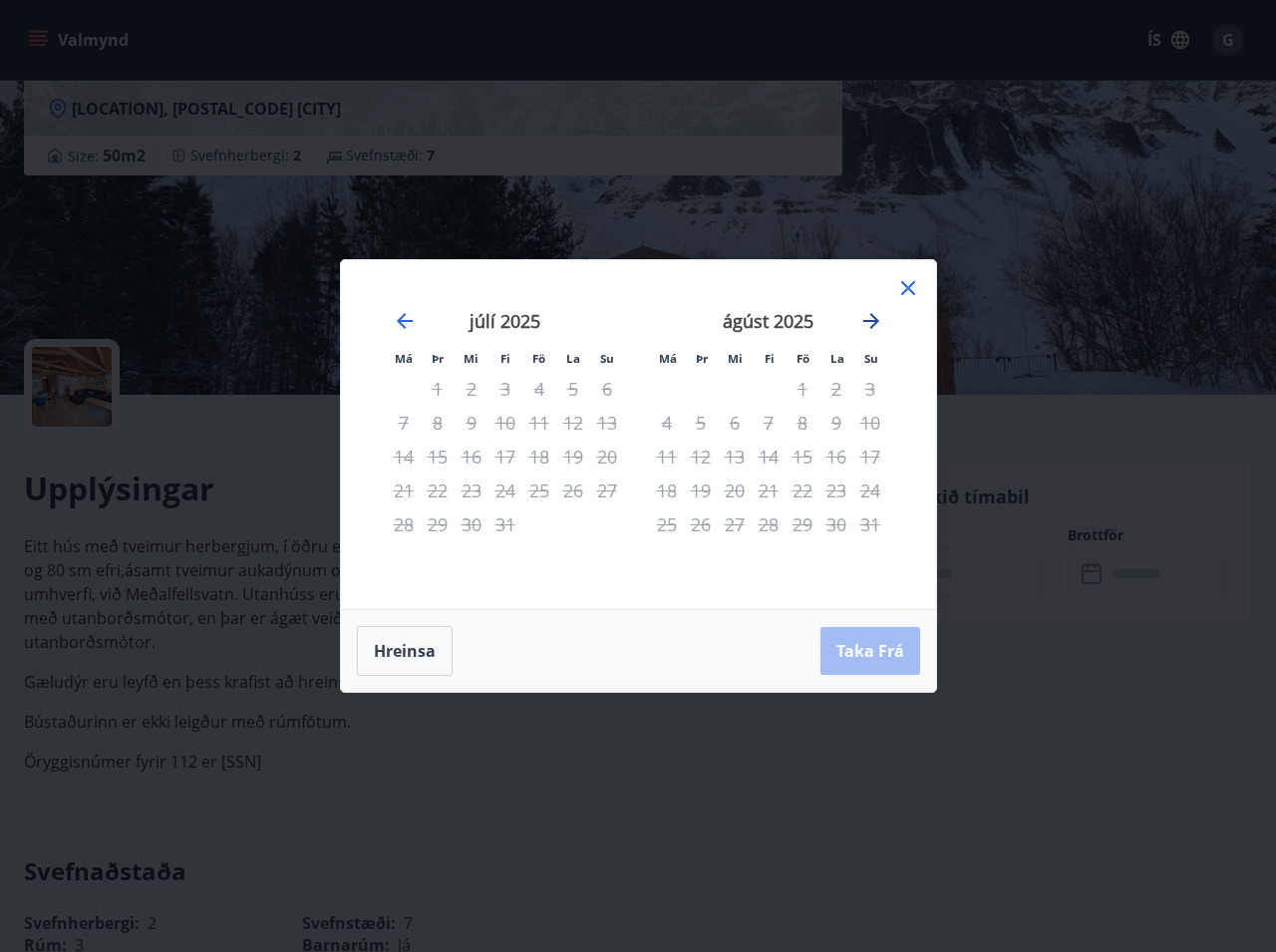 click 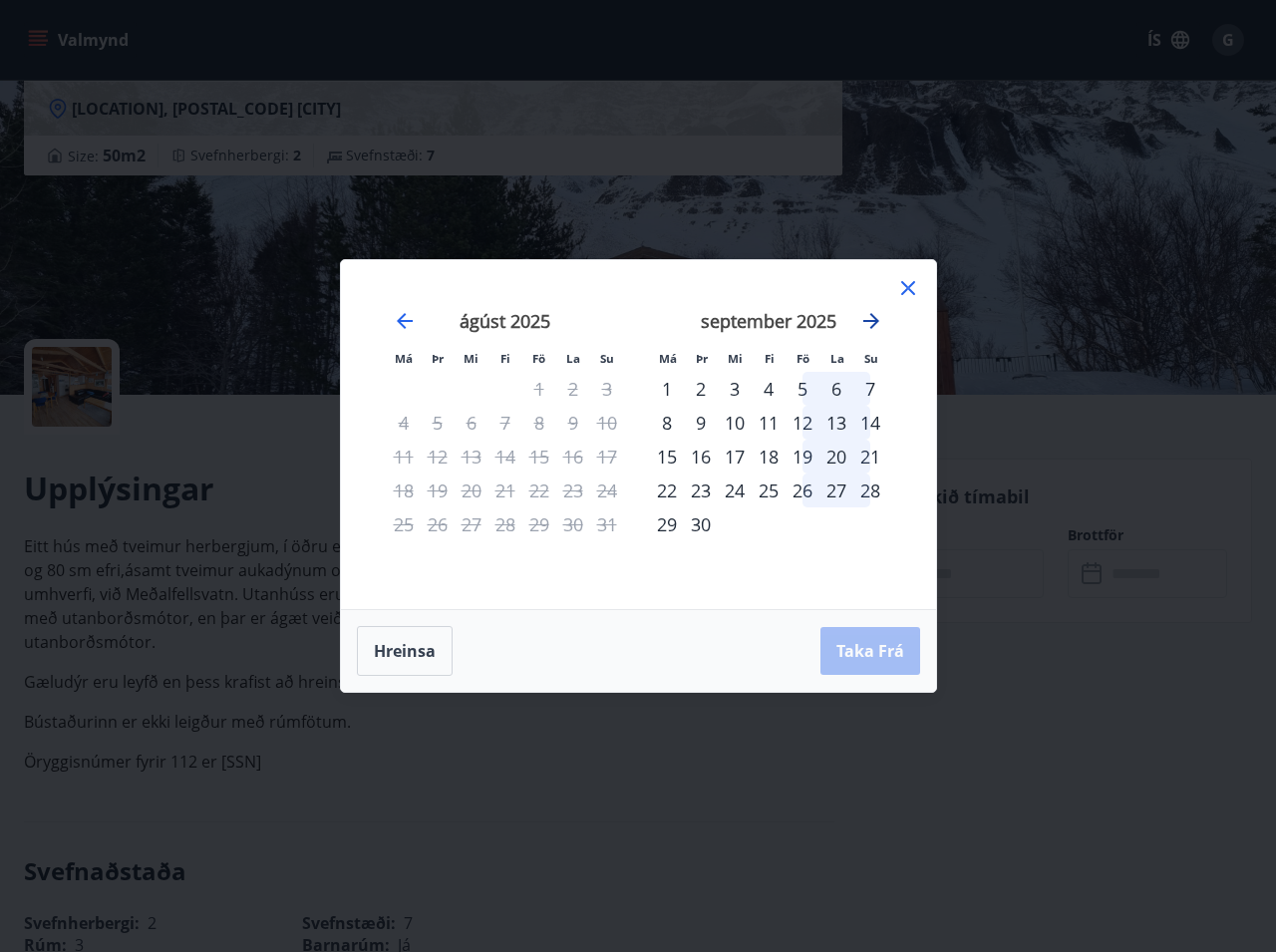click 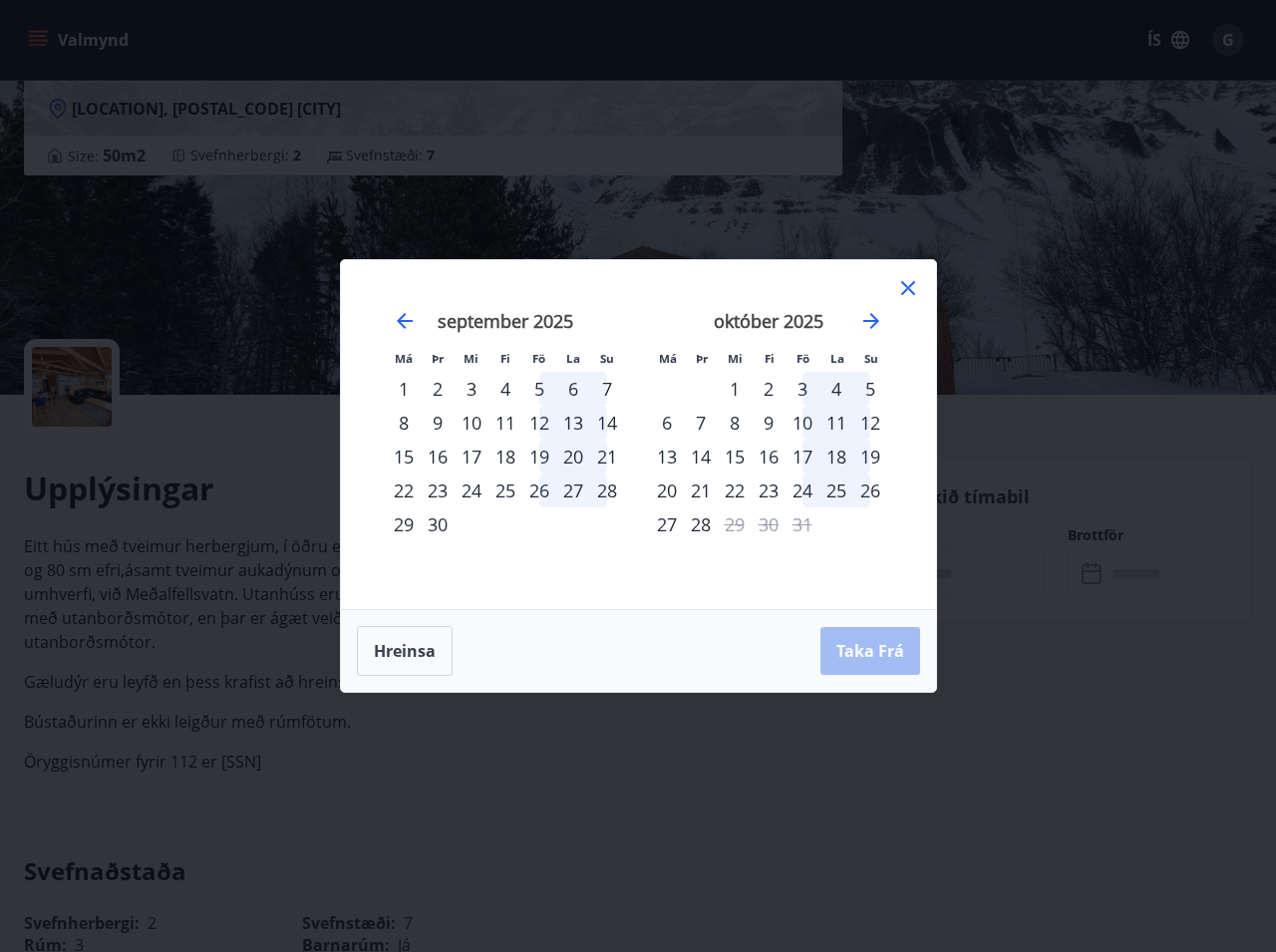 click on "23" at bounding box center (769, 490) 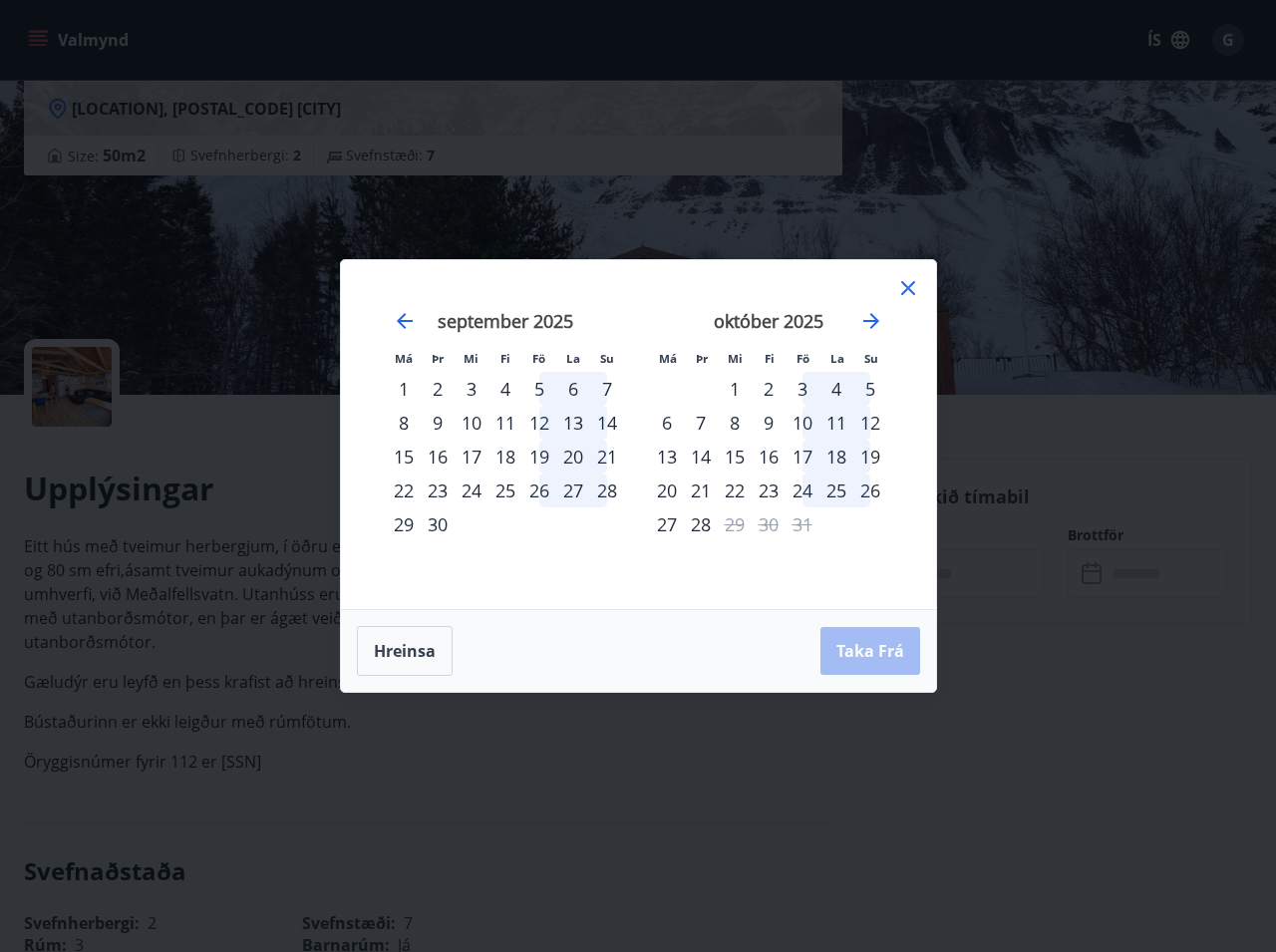 click on "23" at bounding box center (769, 490) 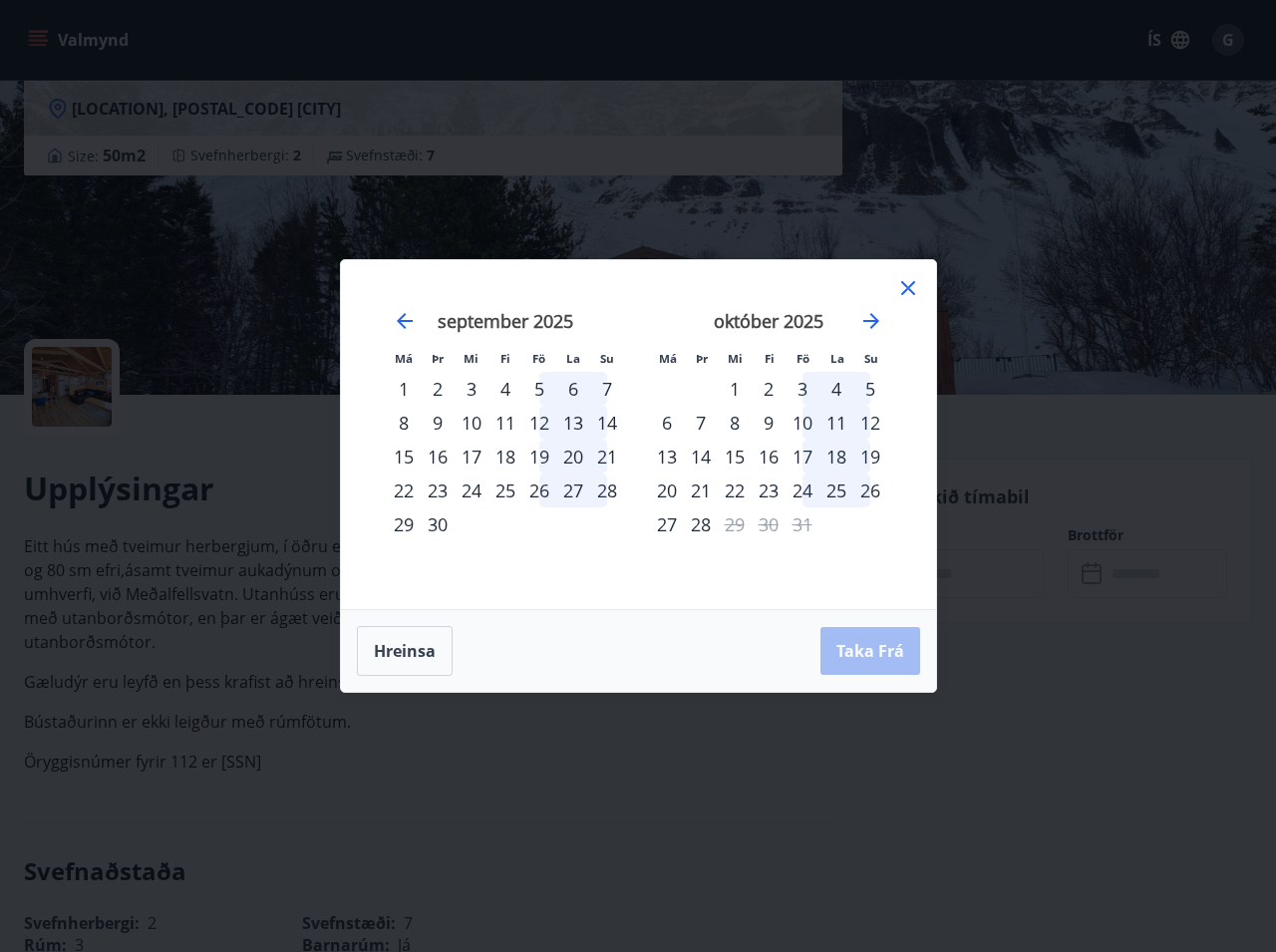 click on "28" at bounding box center [701, 524] 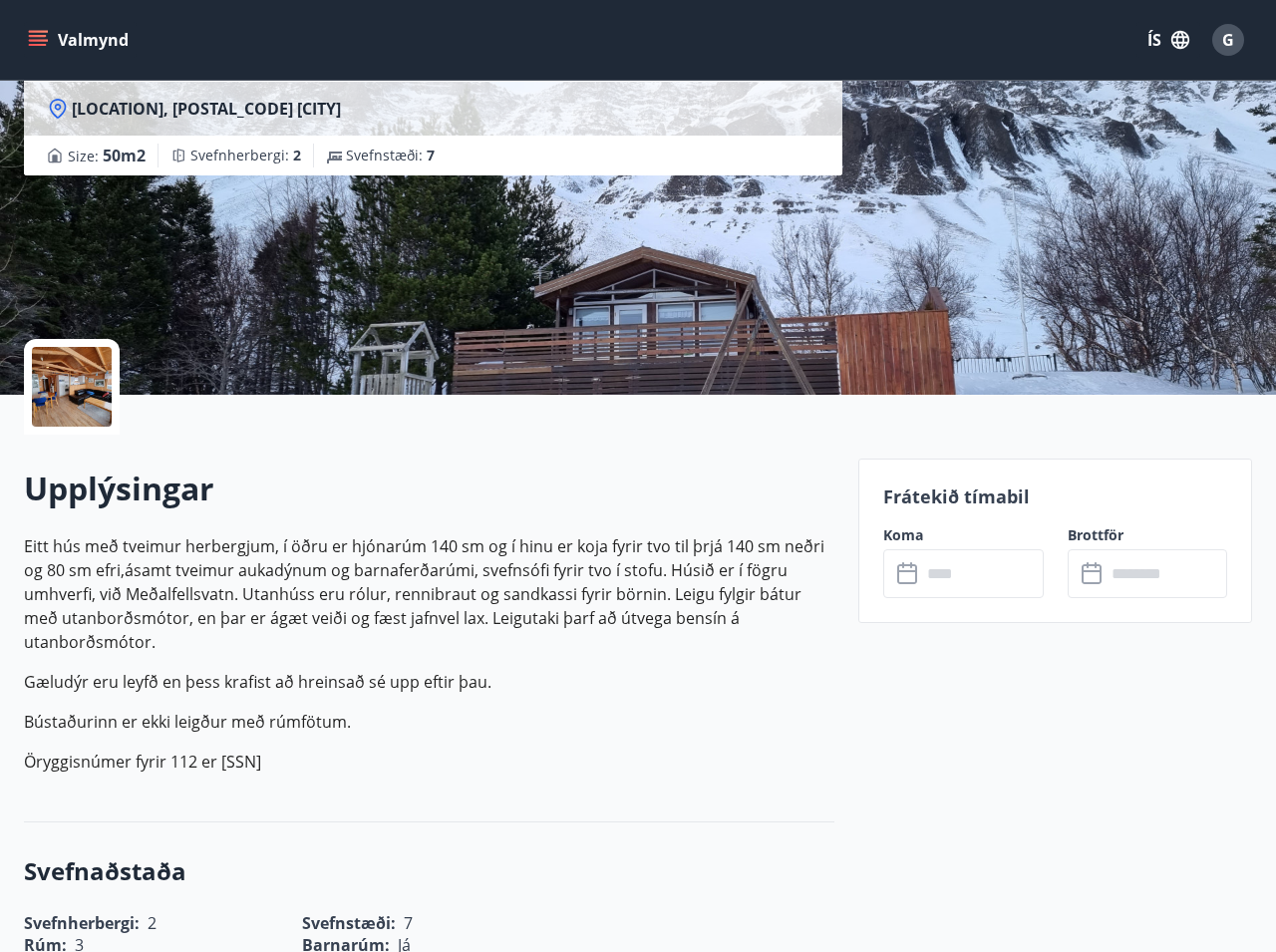 click 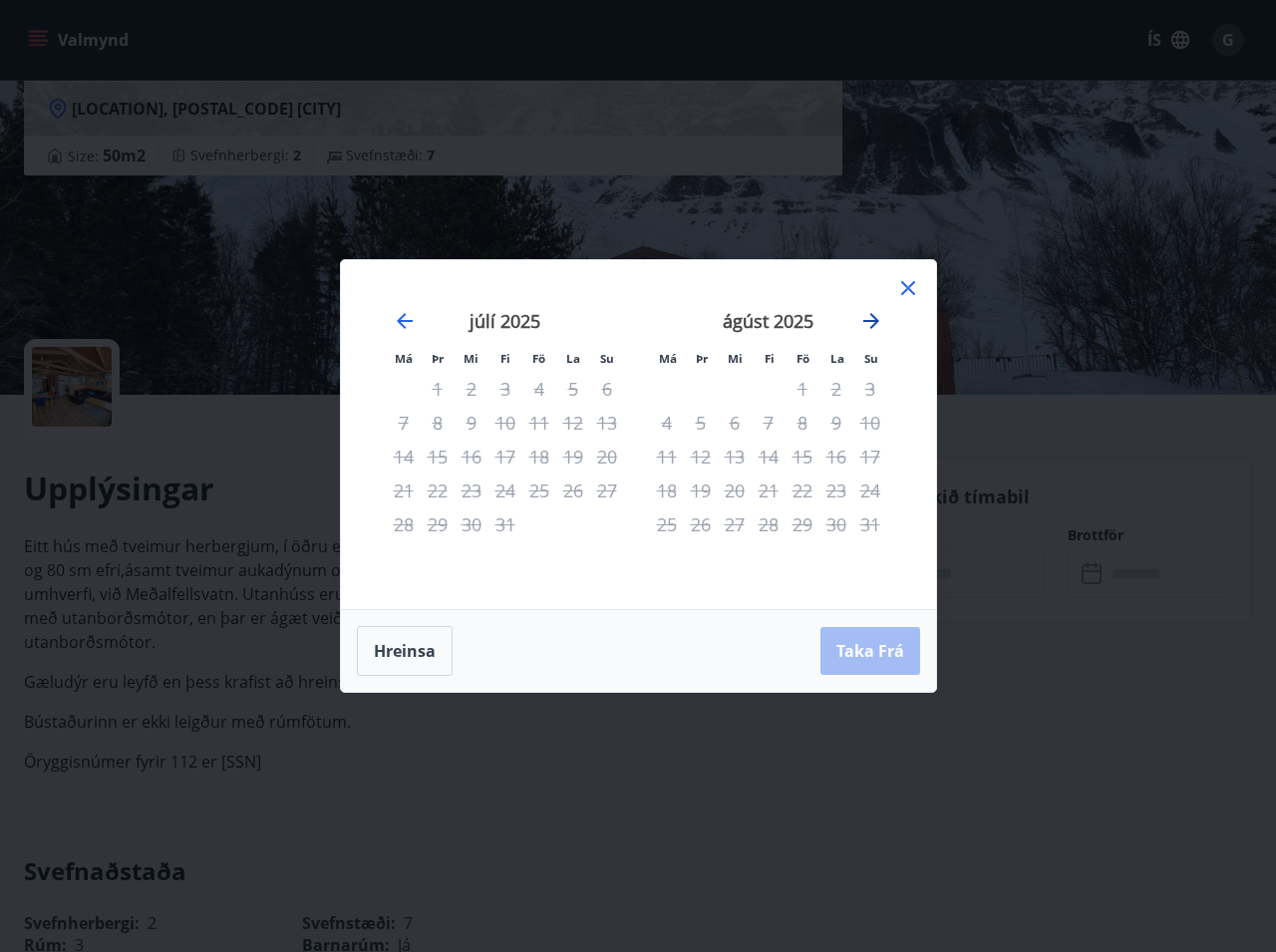 click 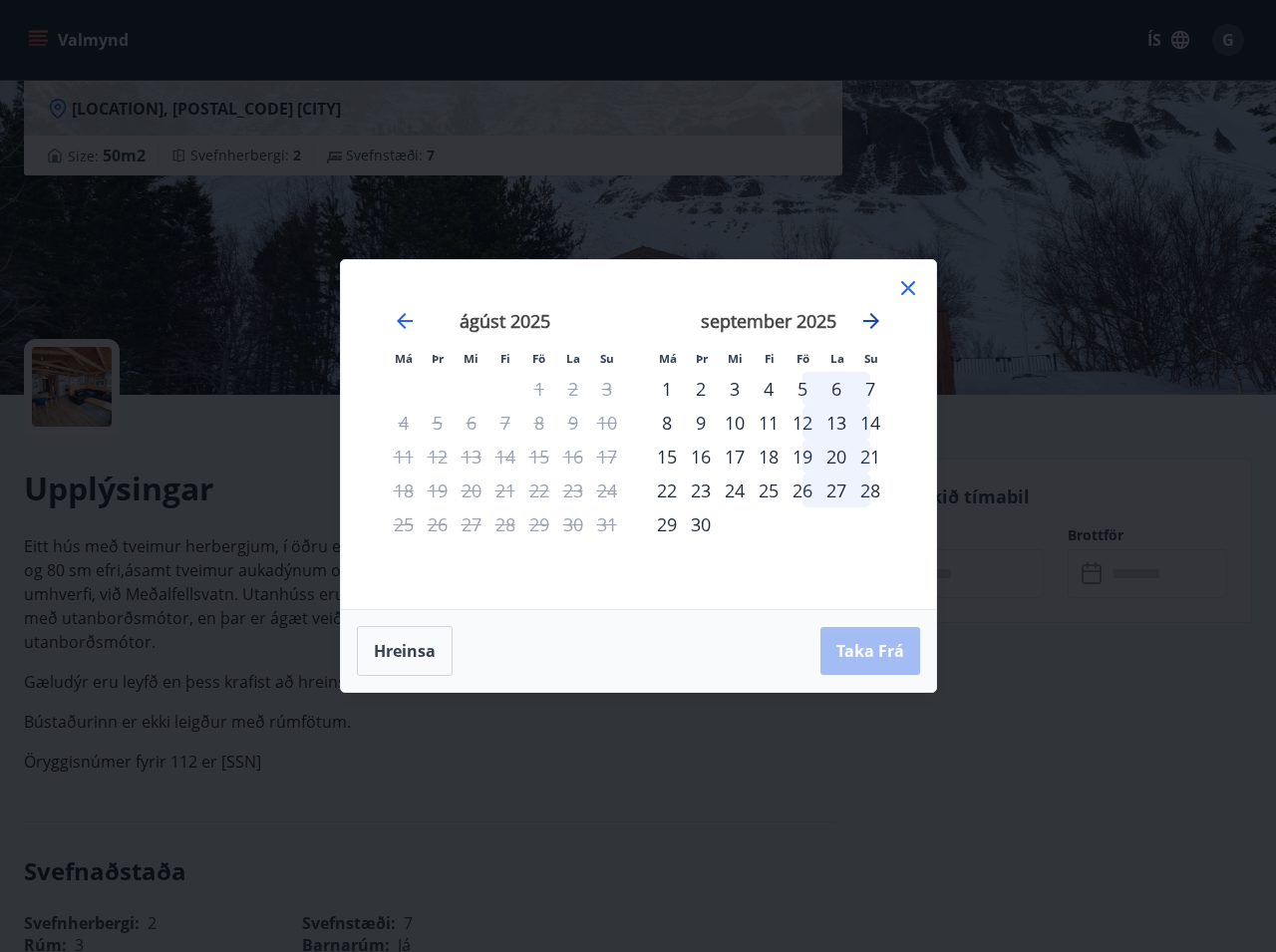 click 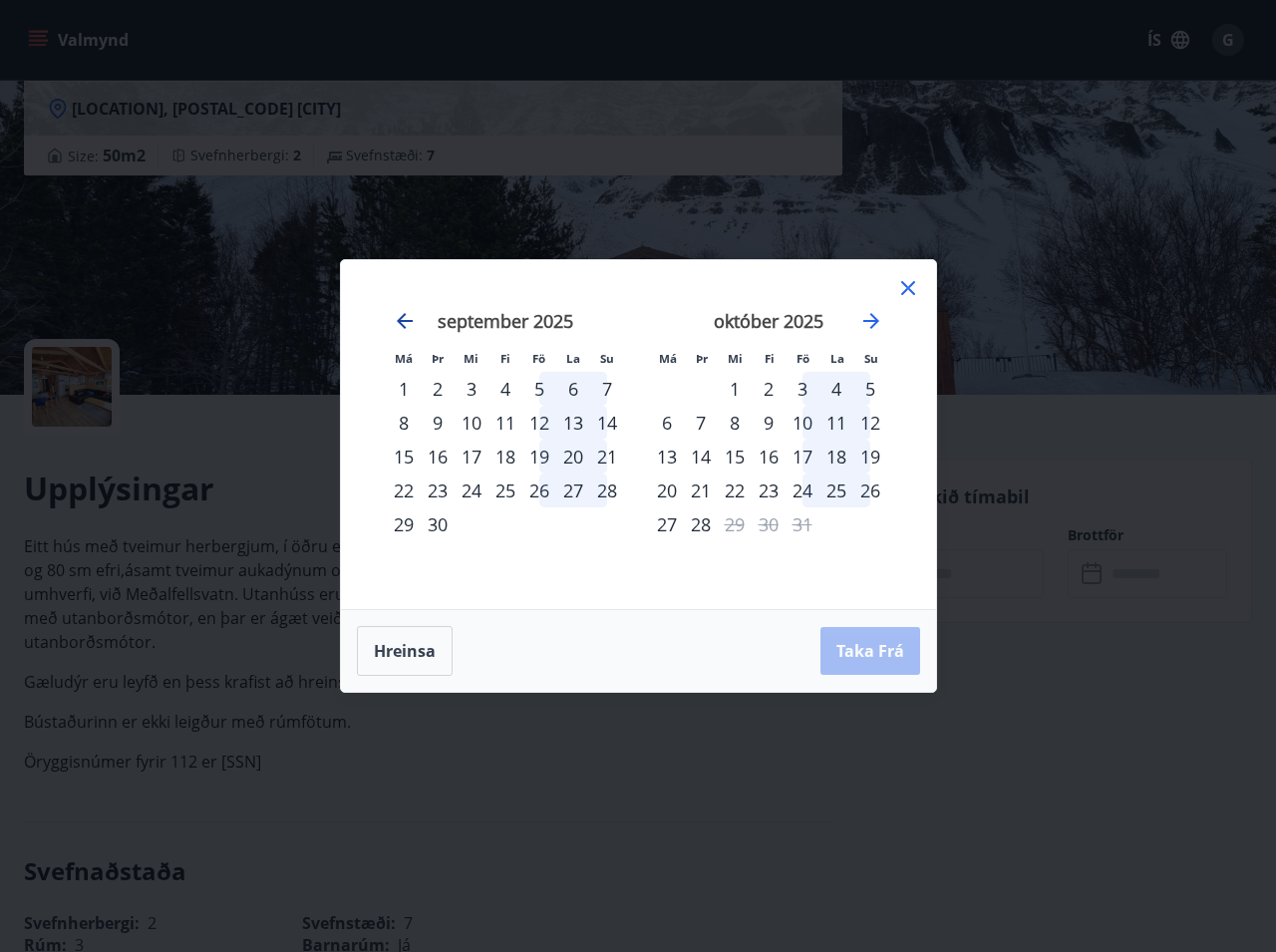 click 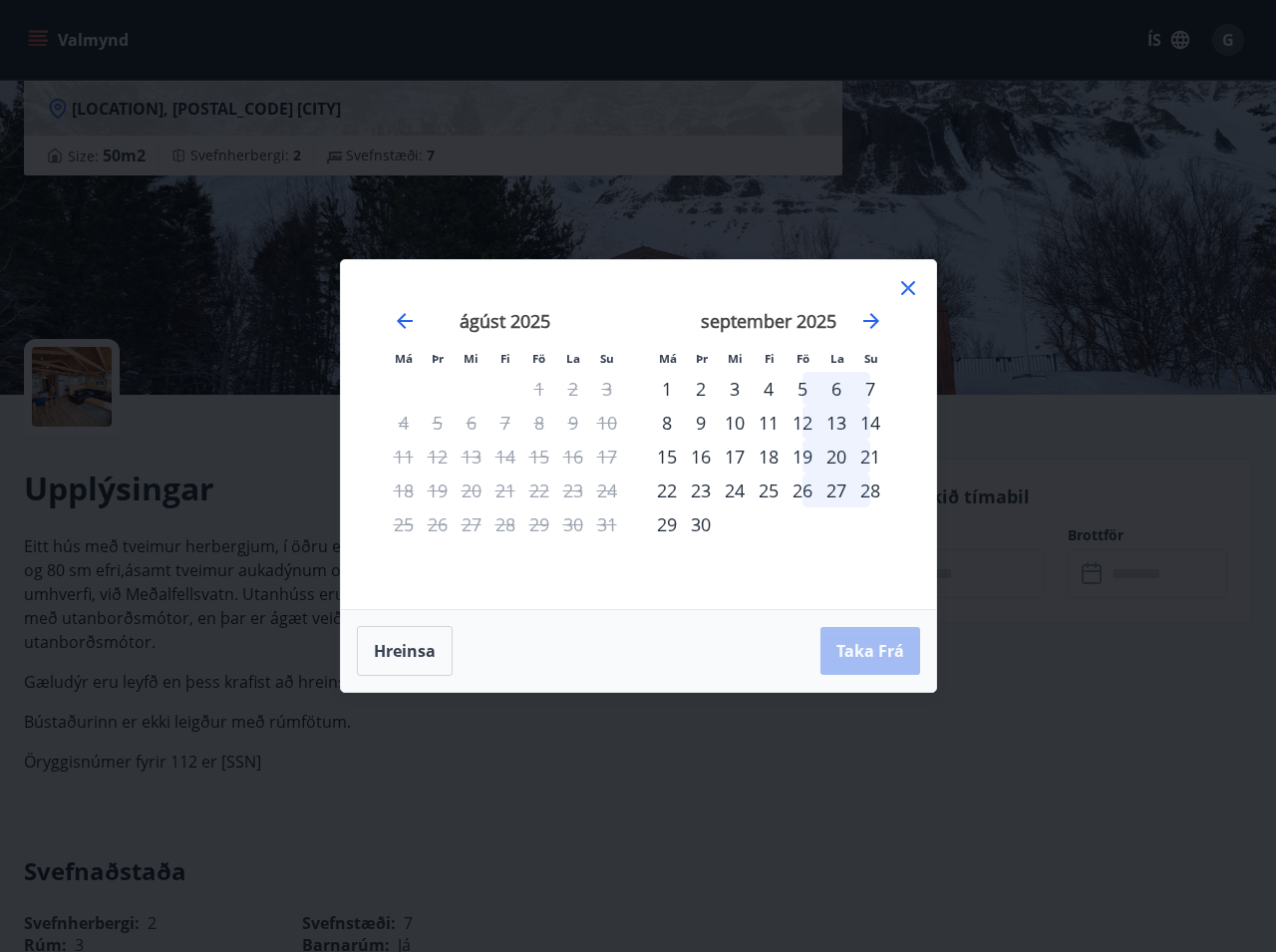 click 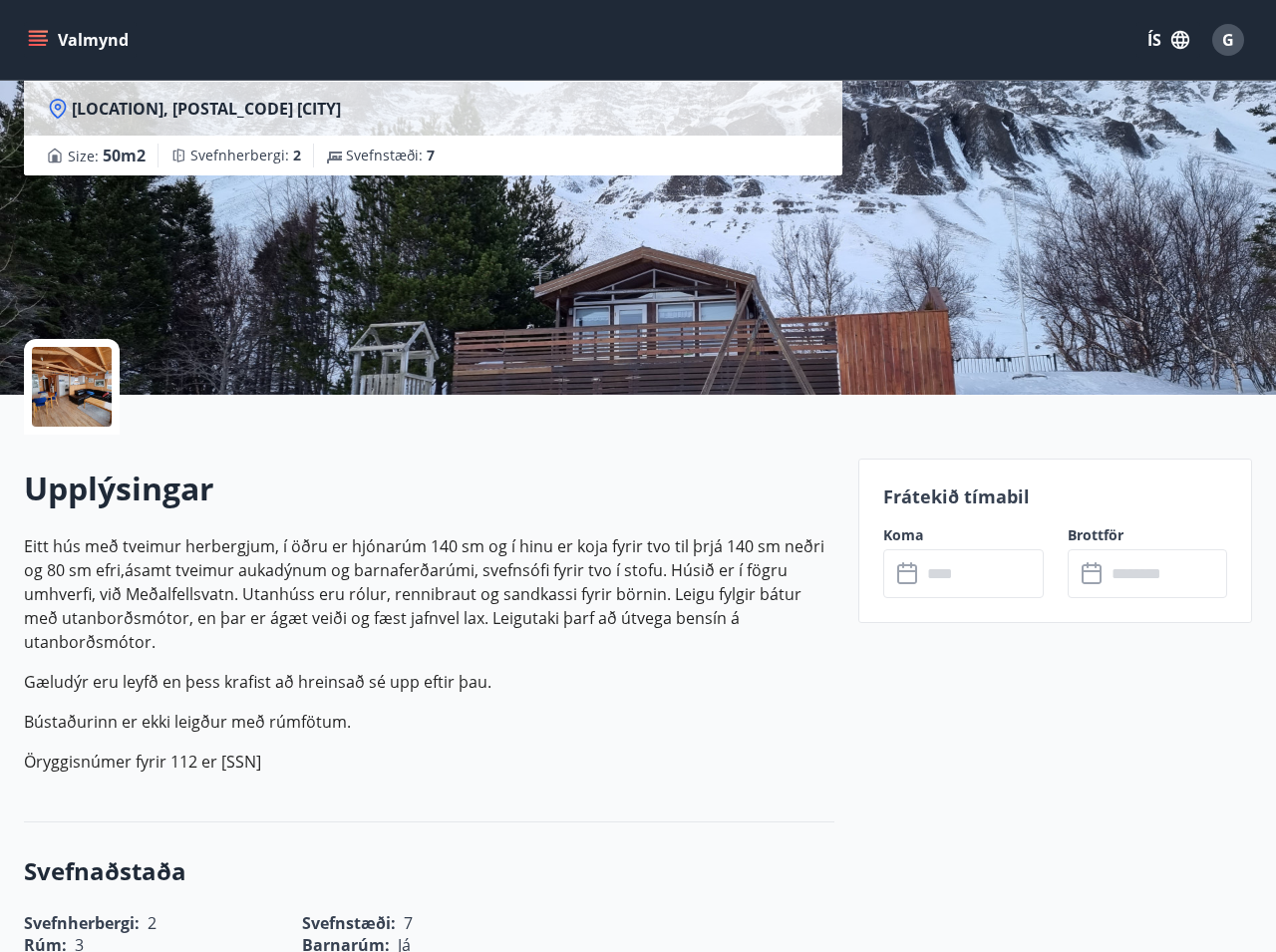 click 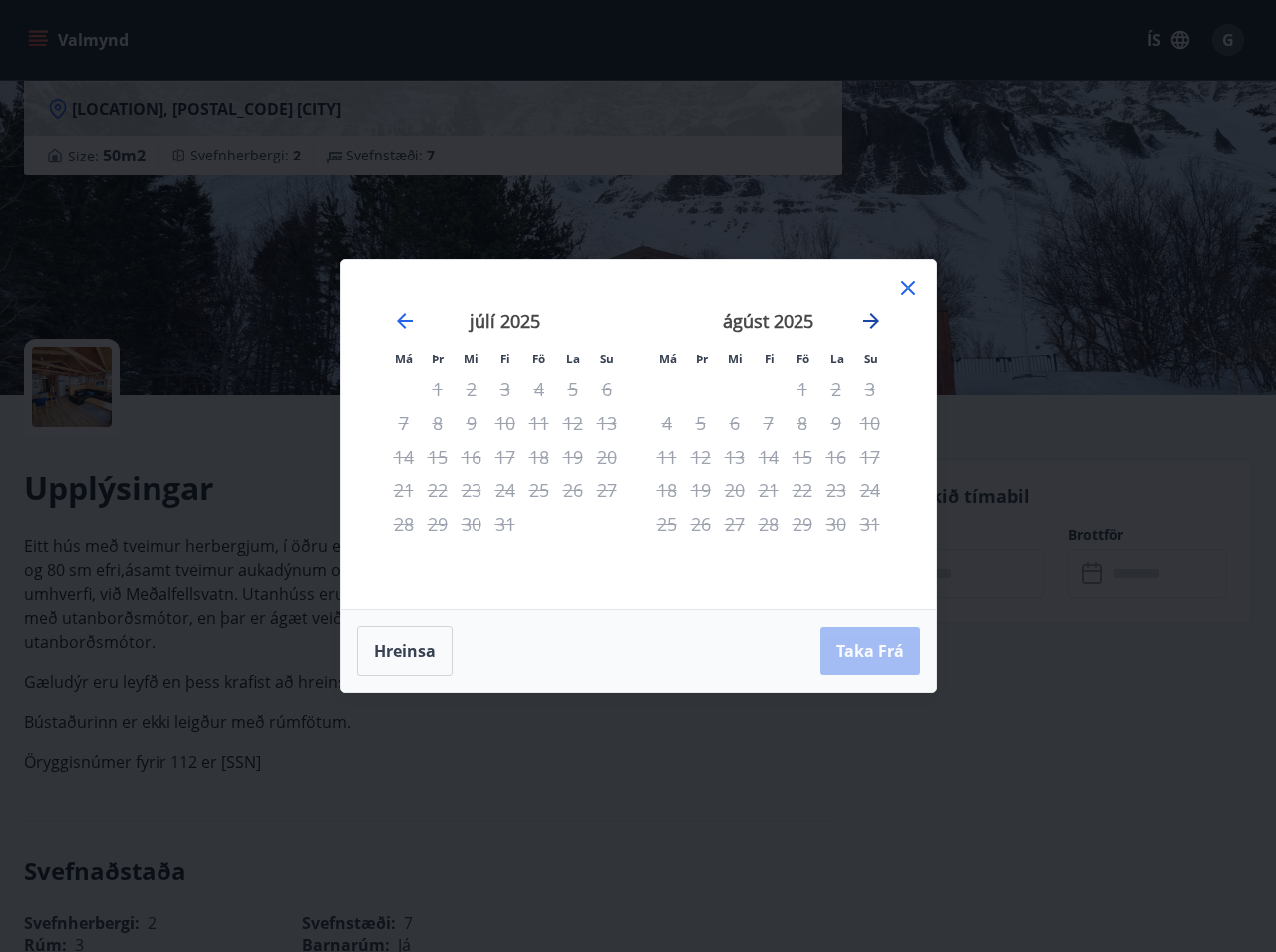 click 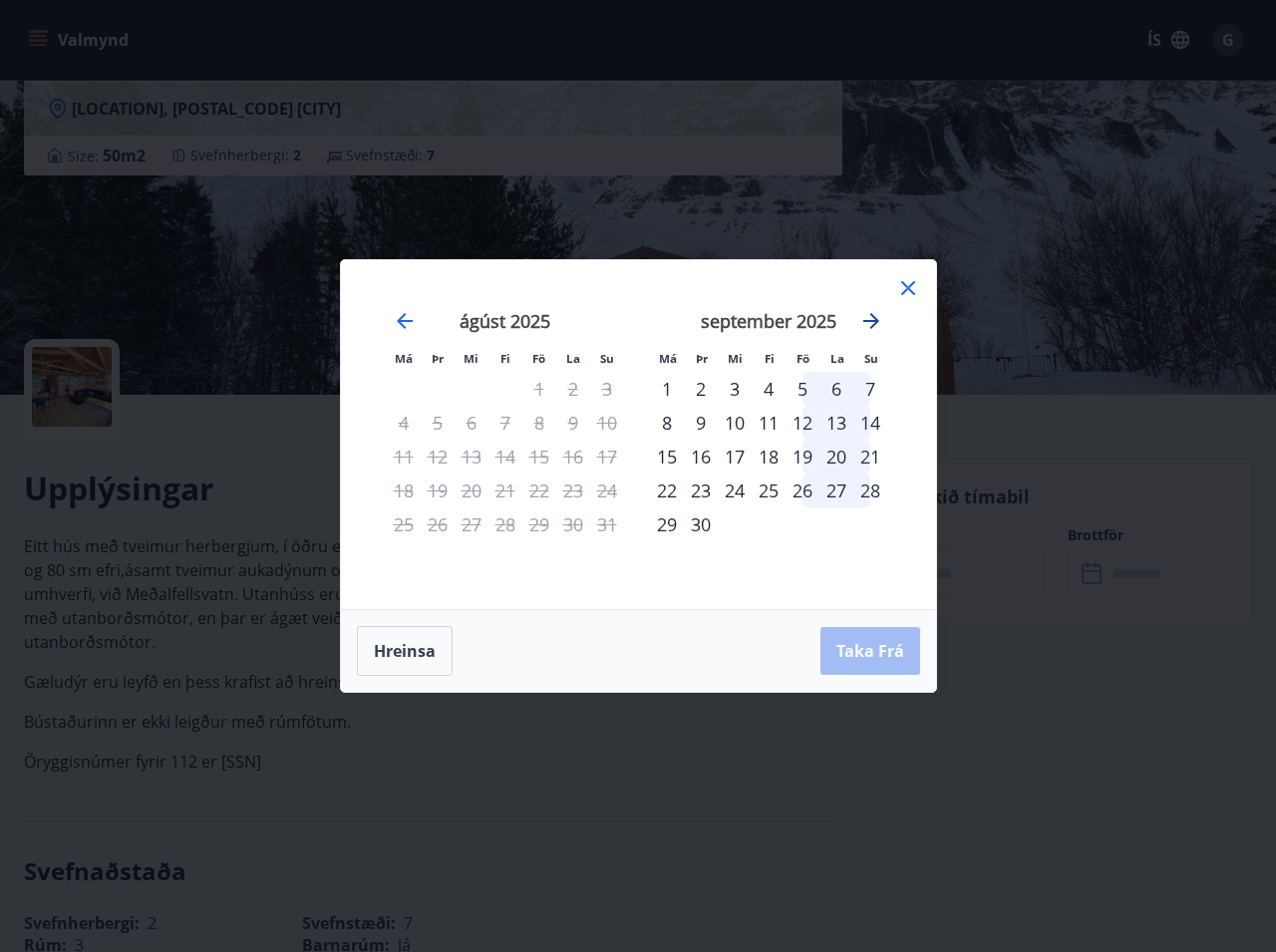 click 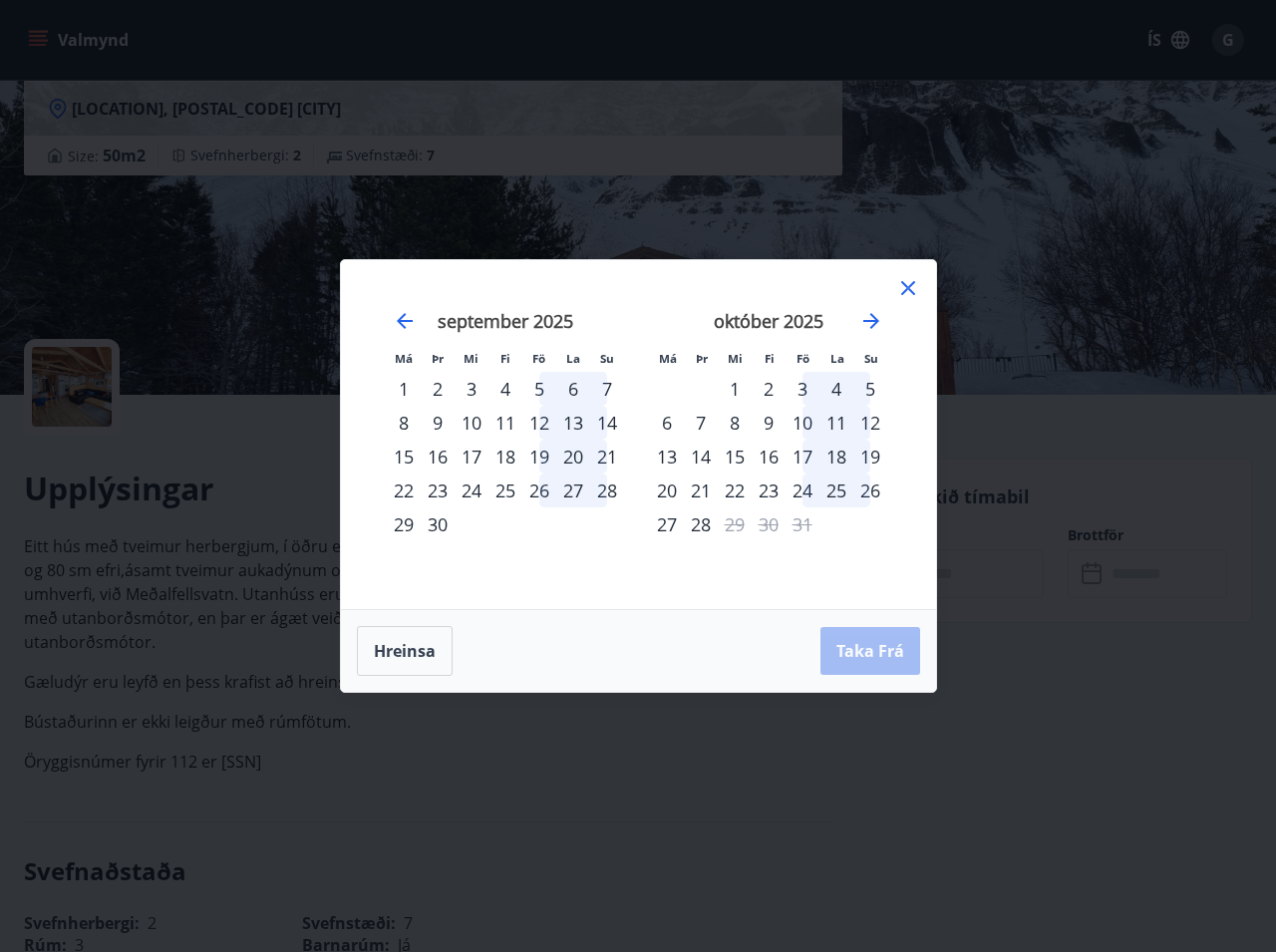 click on "23" at bounding box center (769, 490) 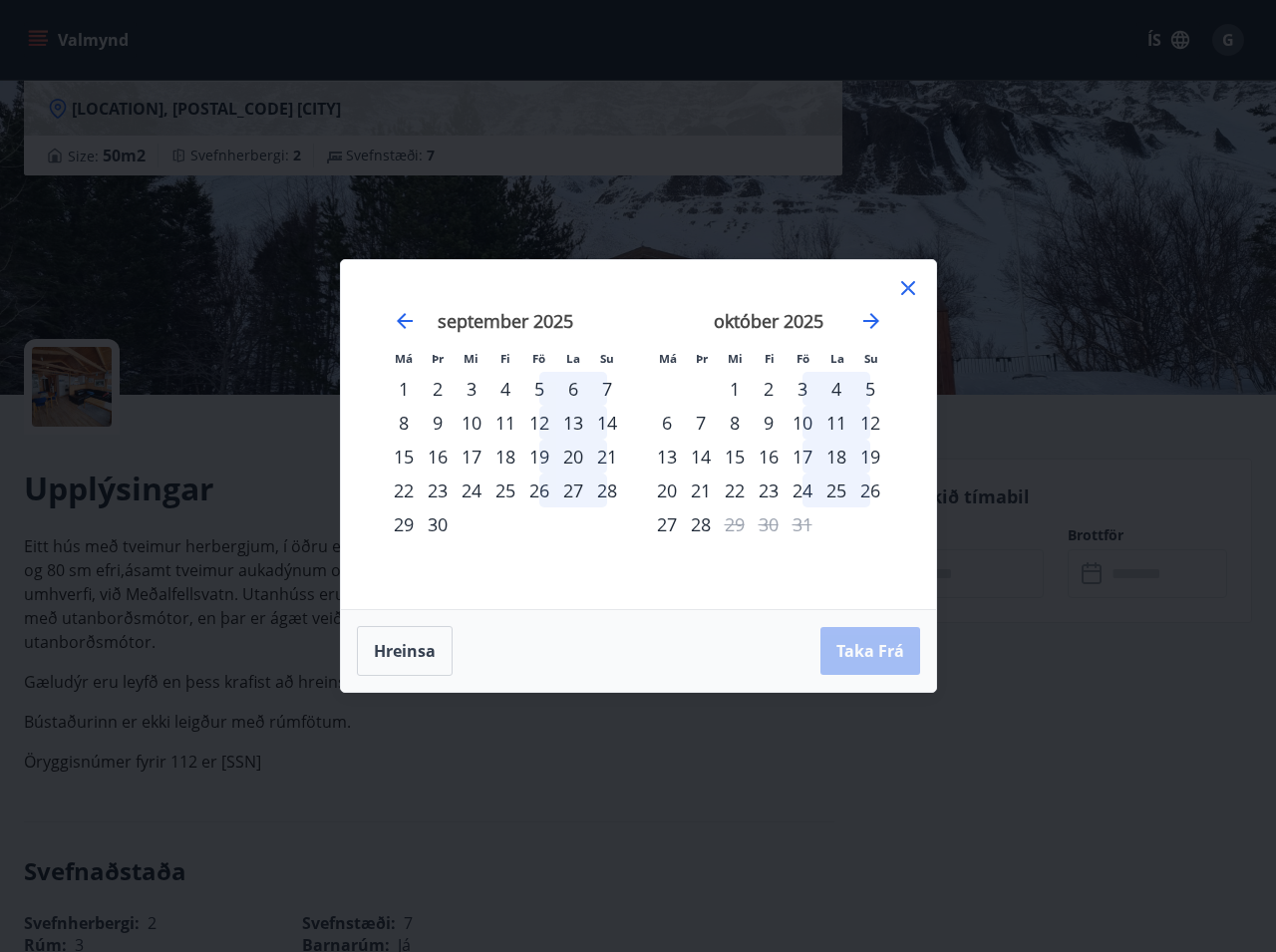 click on "23" at bounding box center [769, 490] 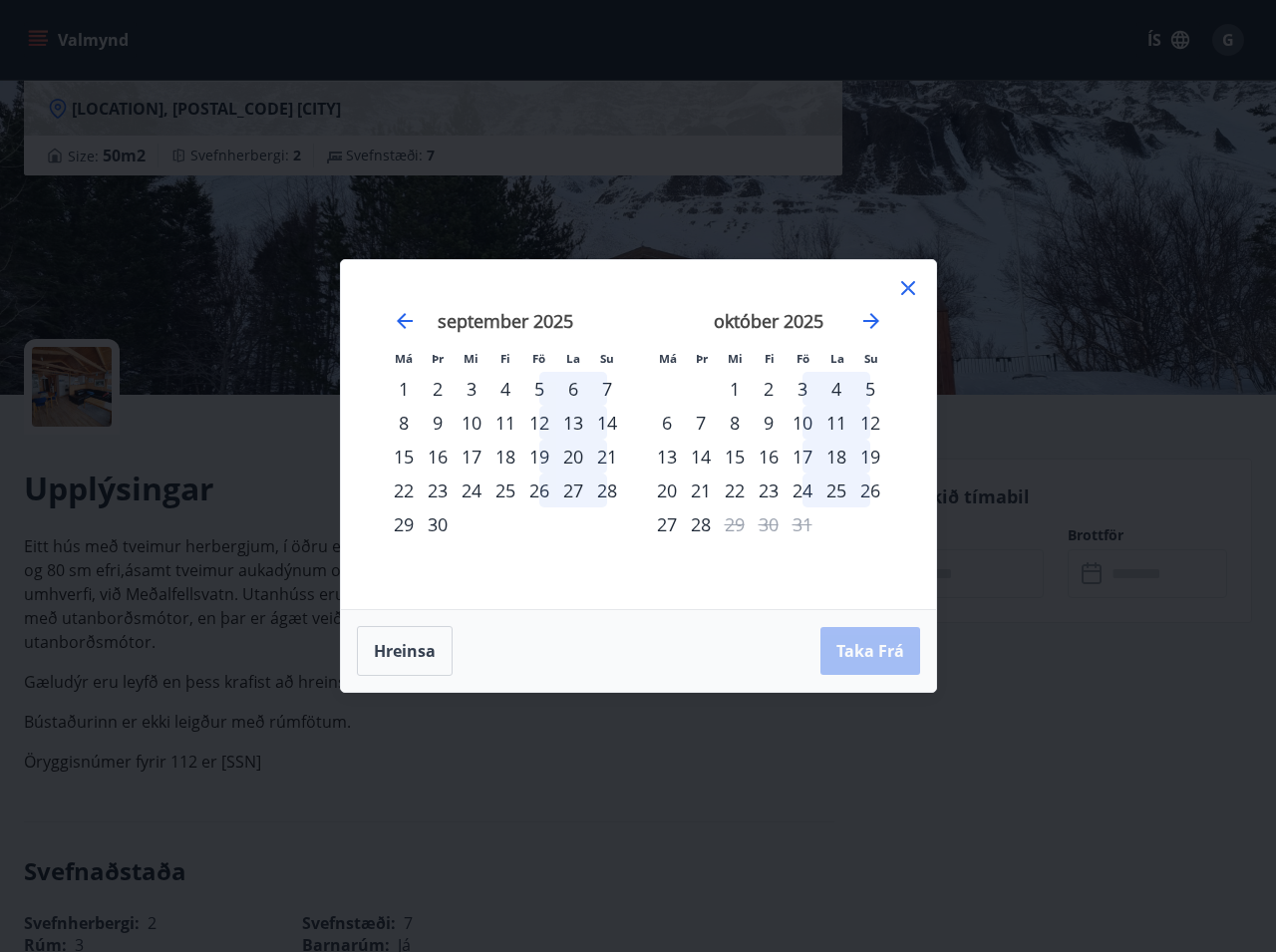 click 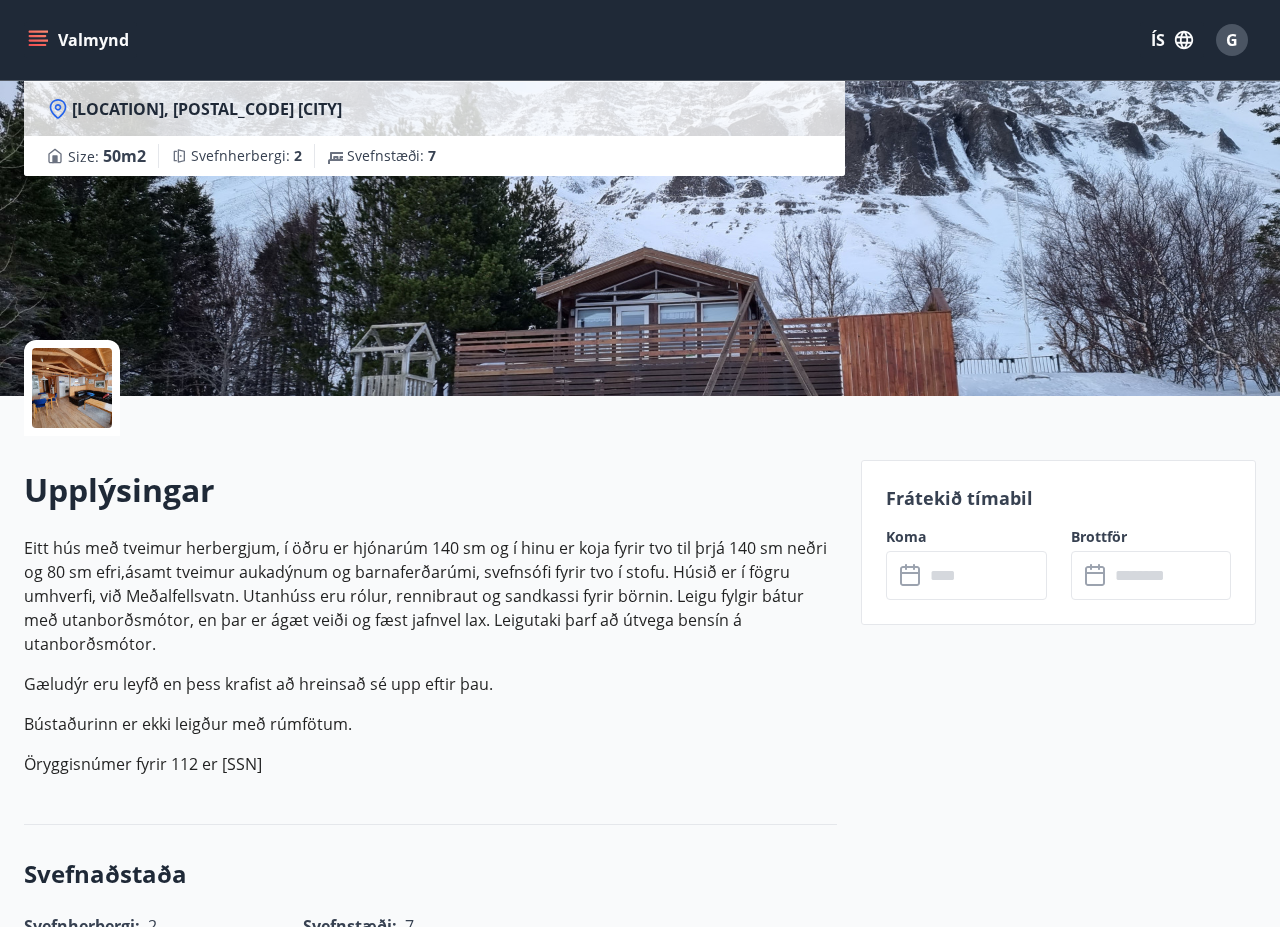 click on "Eyjakrókur Meðalfellsvatn í Kjós, [POSTAL_CODE] [CITY] Size : 50 m2 Svefnherbergi : 2 Svefnstæði : 7" at bounding box center [434, 96] 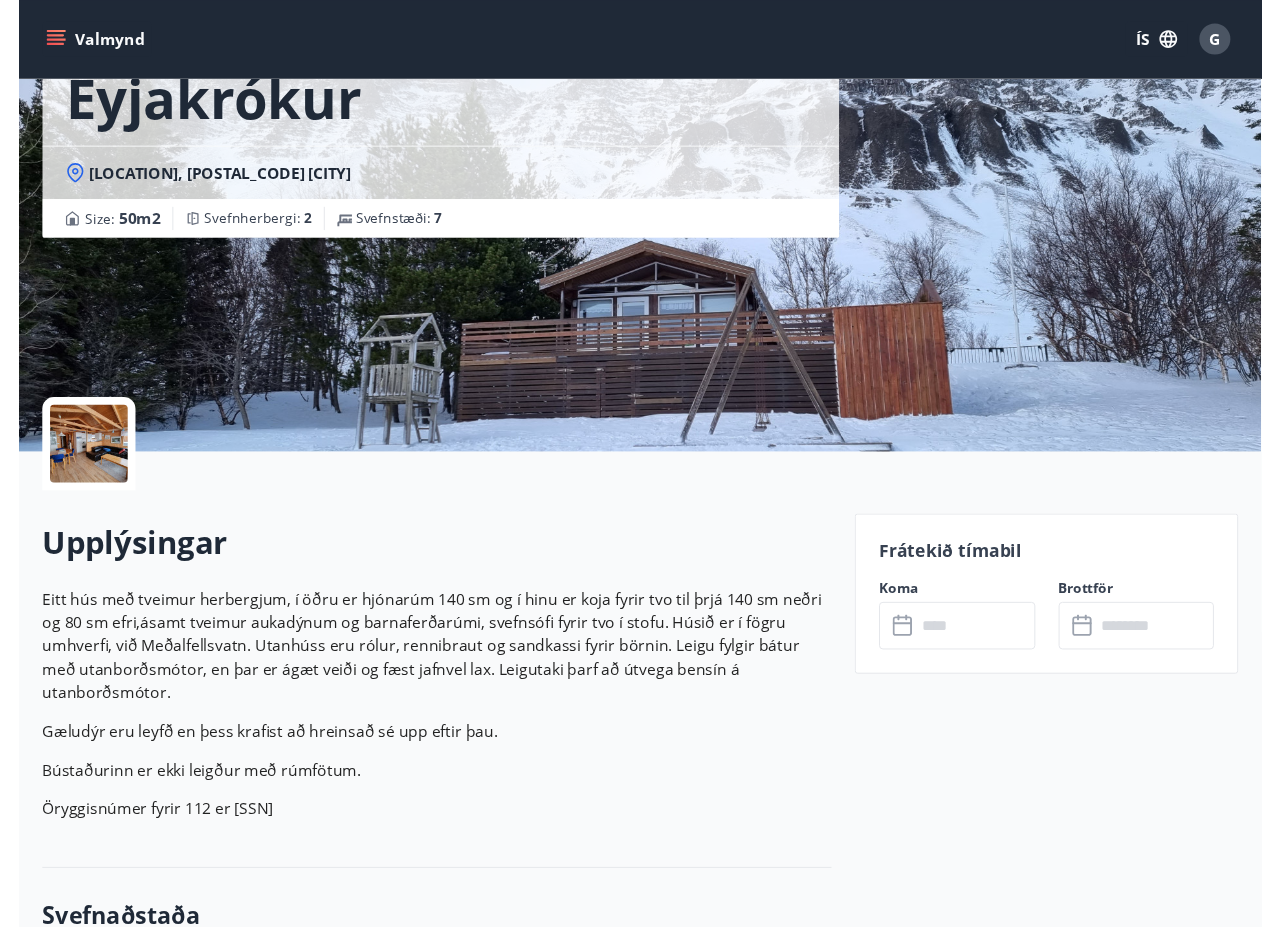 scroll, scrollTop: 0, scrollLeft: 0, axis: both 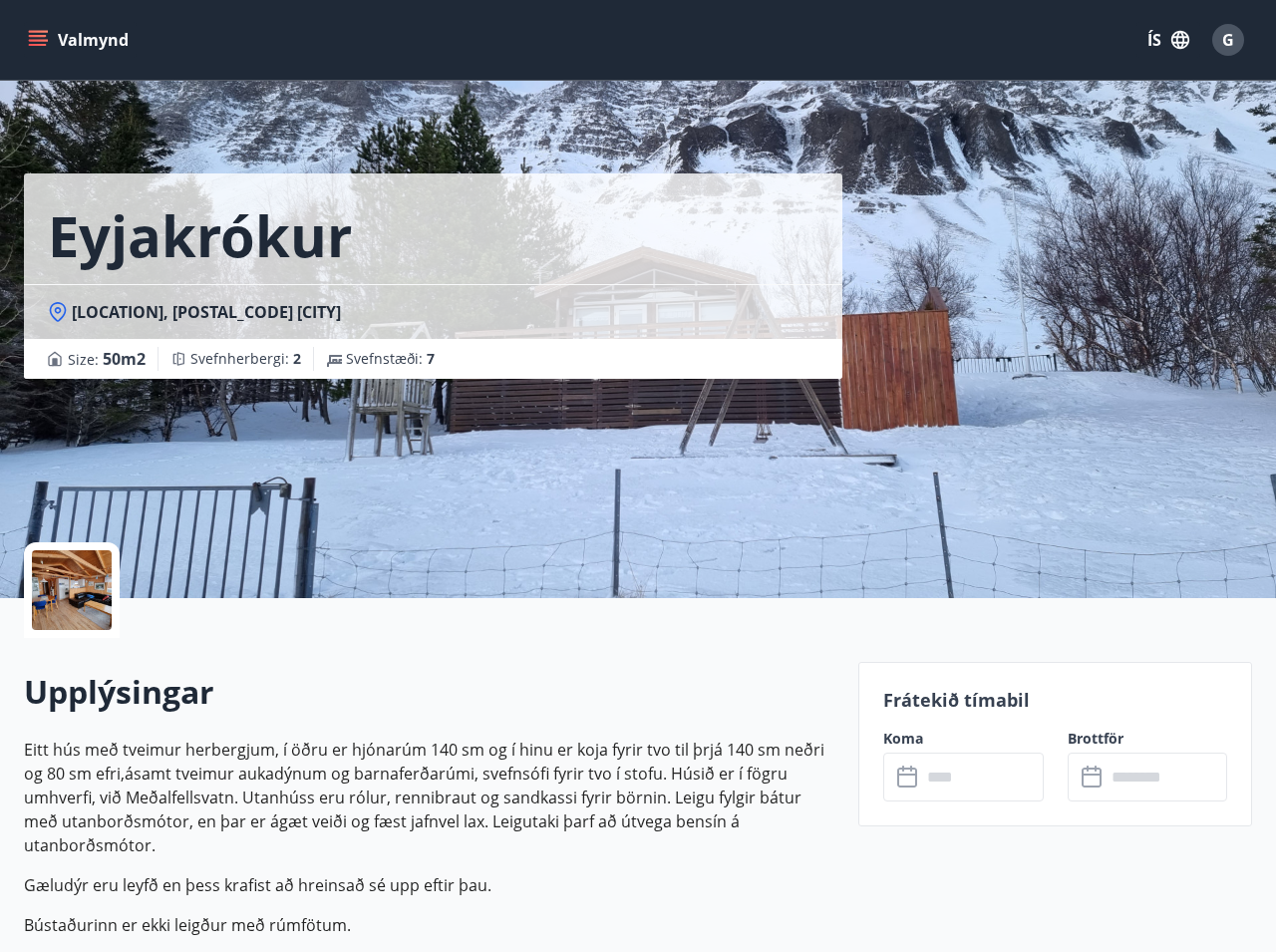 click on "Eyjakrókur Meðalfellsvatn í Kjós, [POSTAL_CODE] [CITY] Size : 50 m2 Svefnherbergi : 2 Svefnstæði : 7" at bounding box center [638, 299] 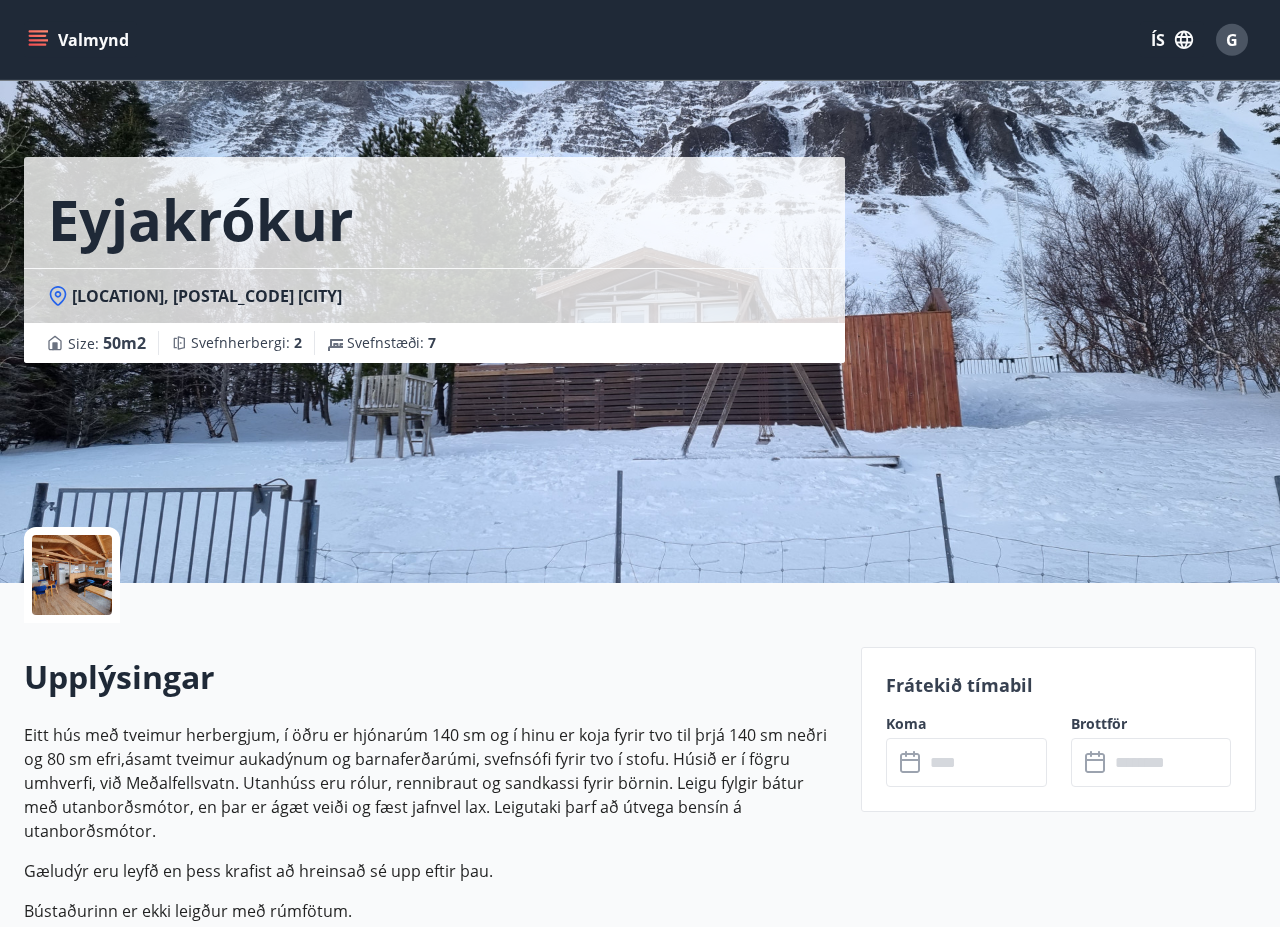 scroll, scrollTop: 0, scrollLeft: 0, axis: both 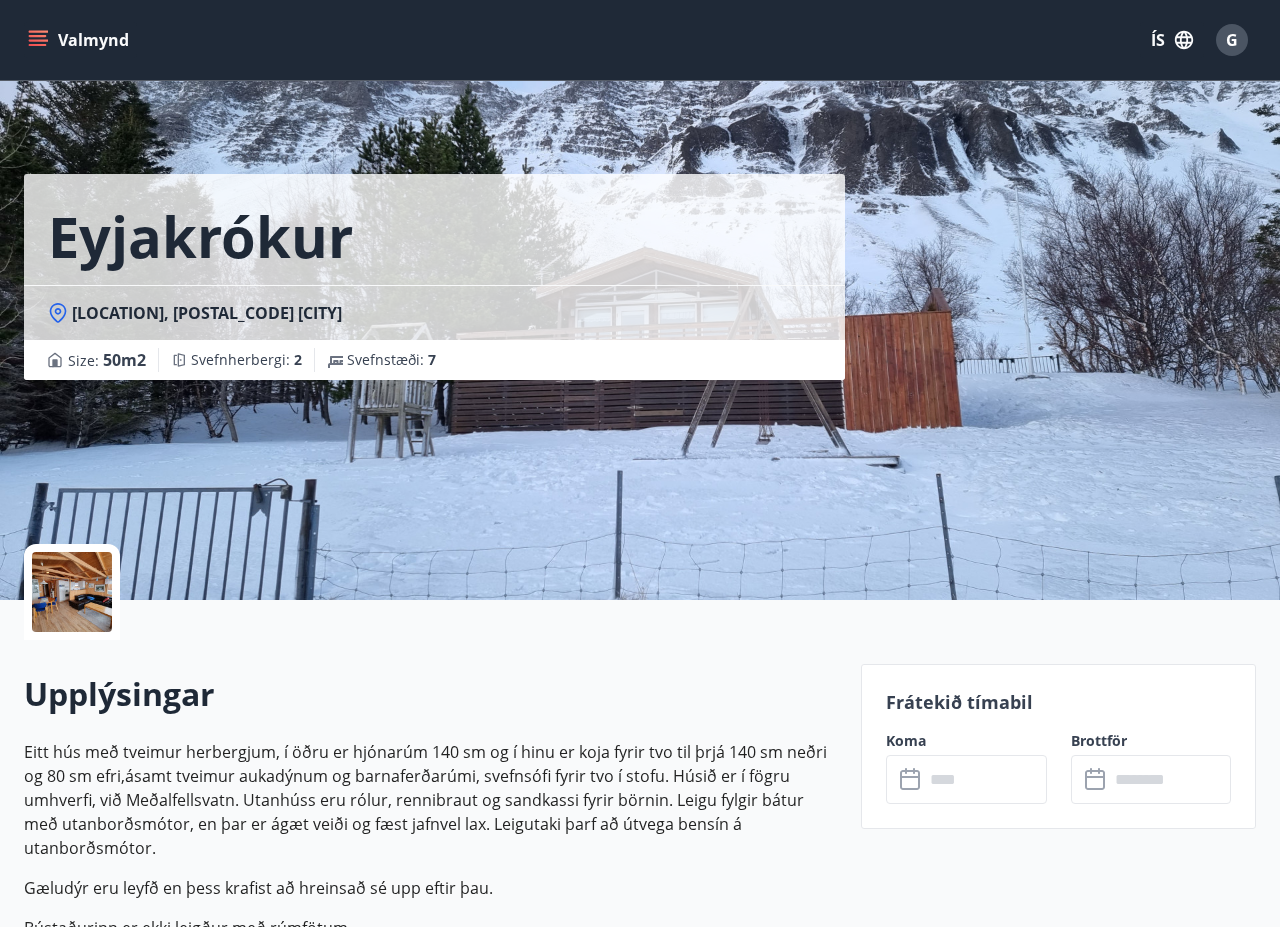 click 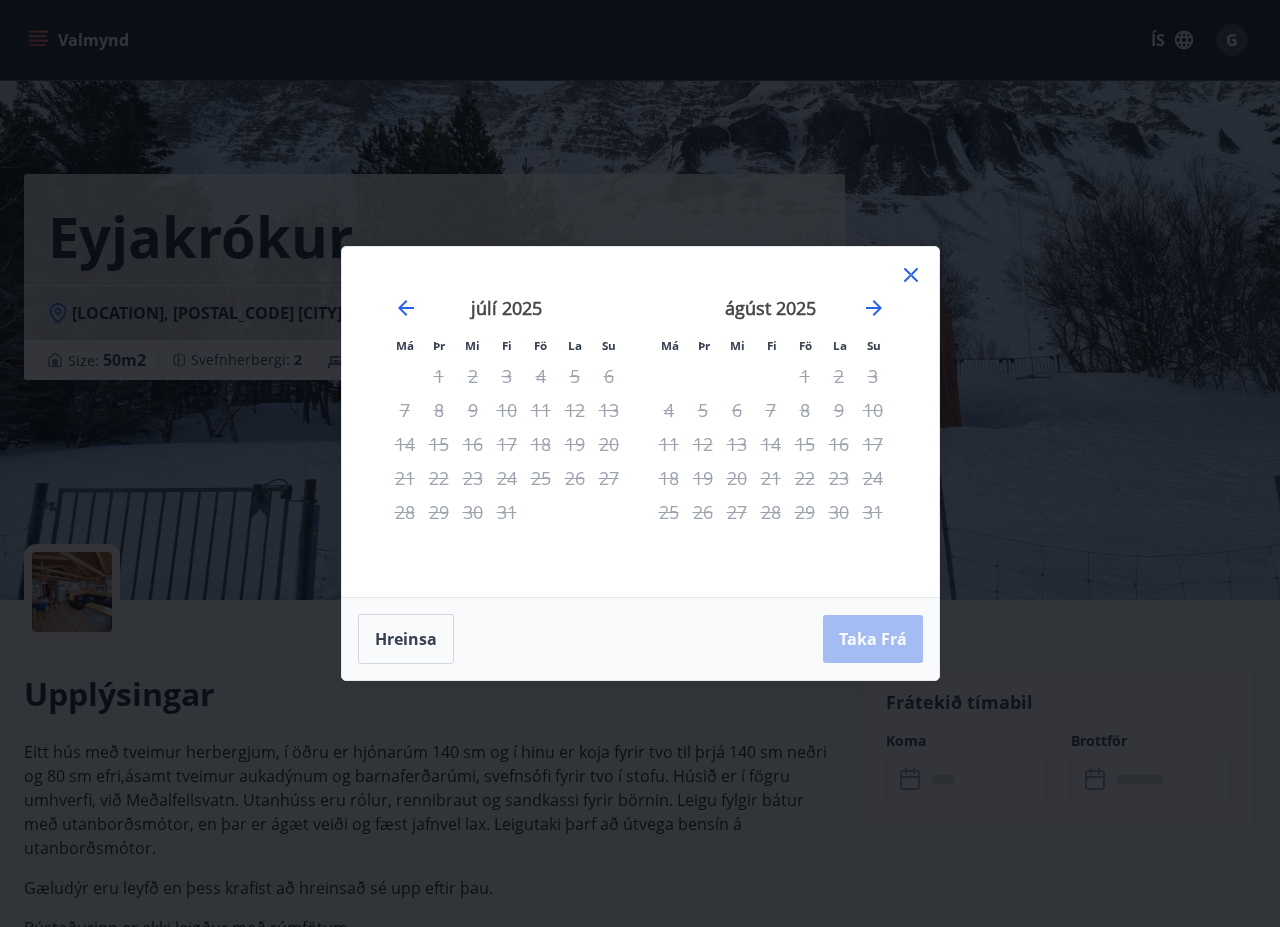 click 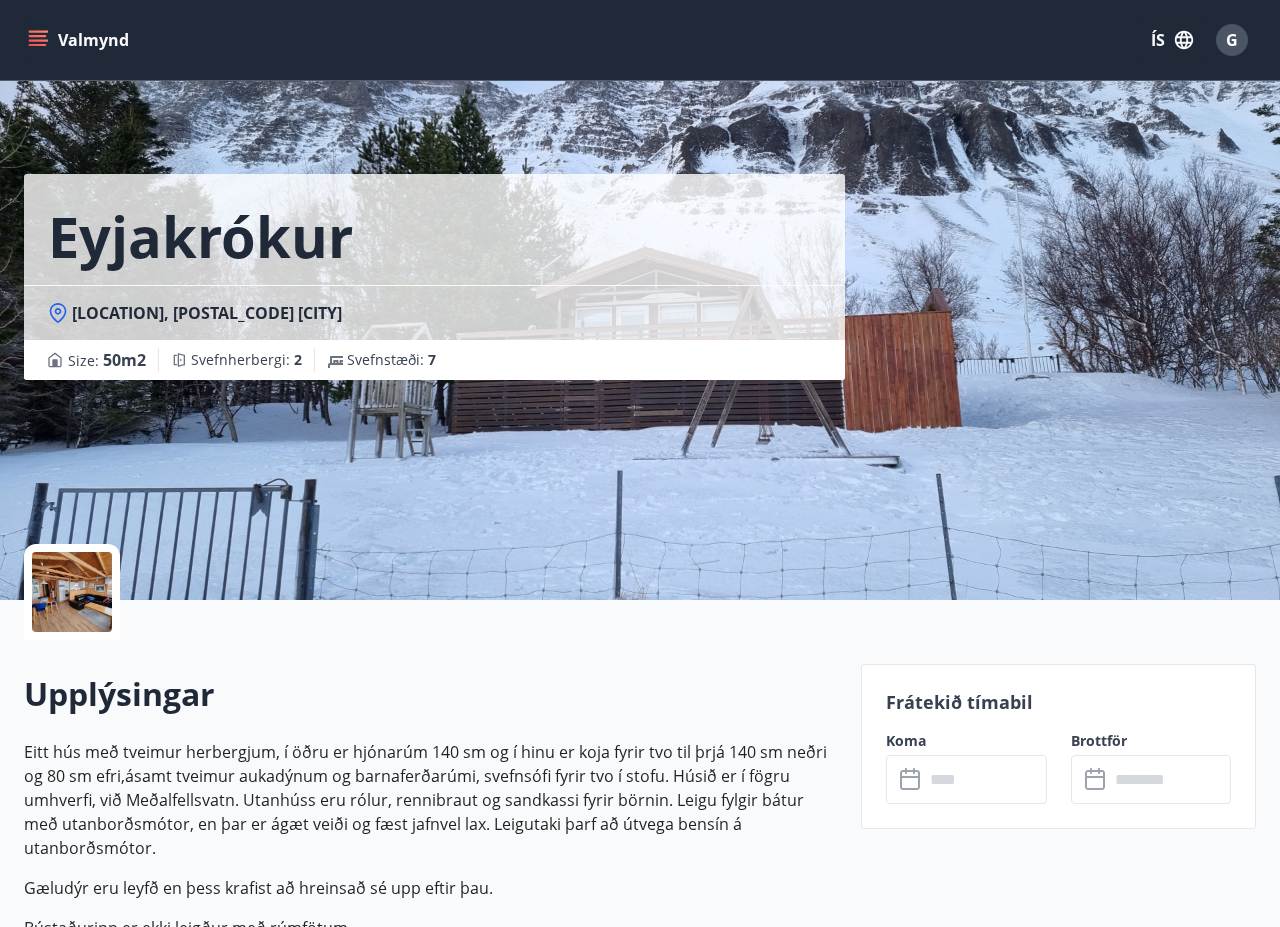click 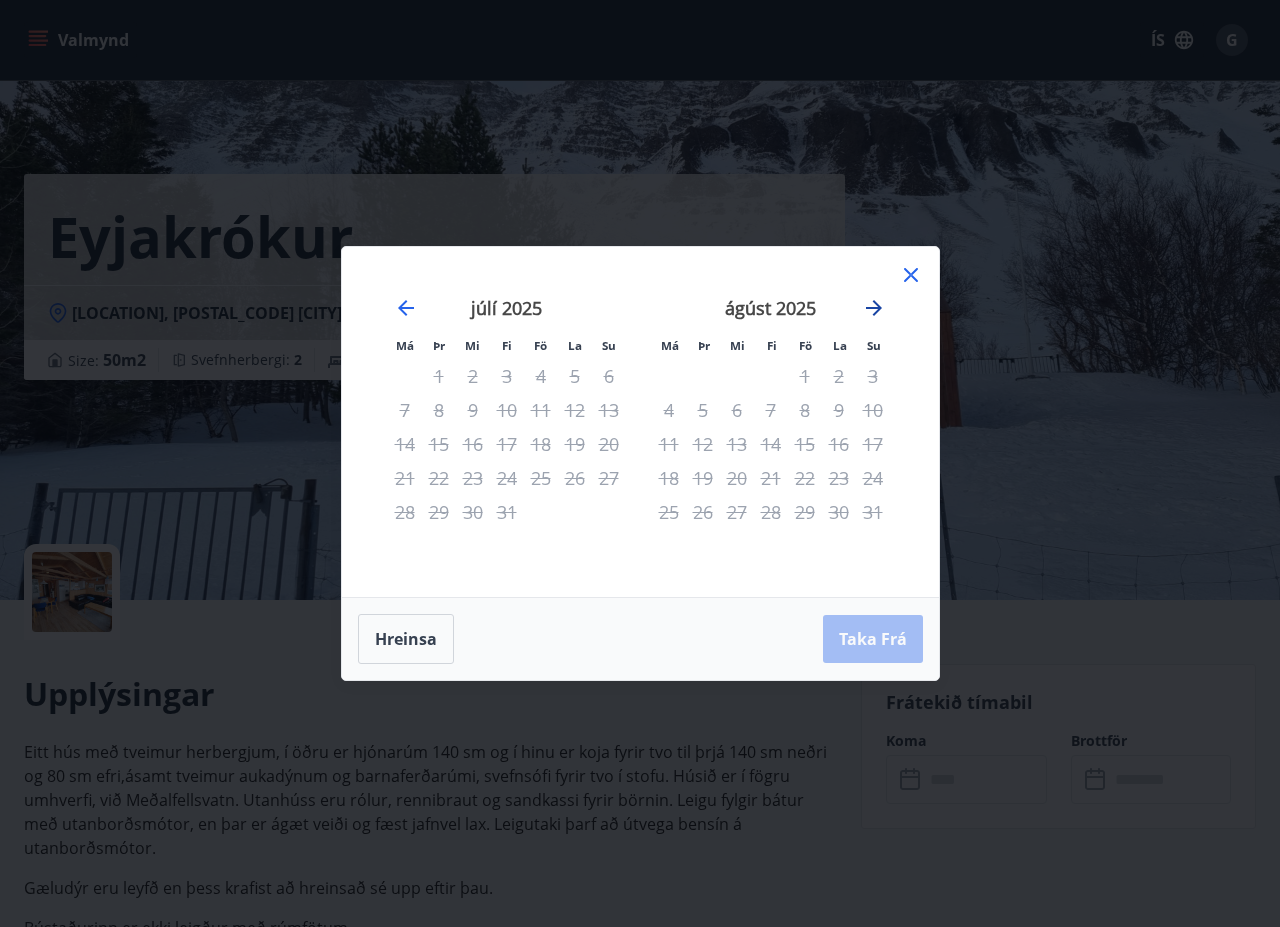 click 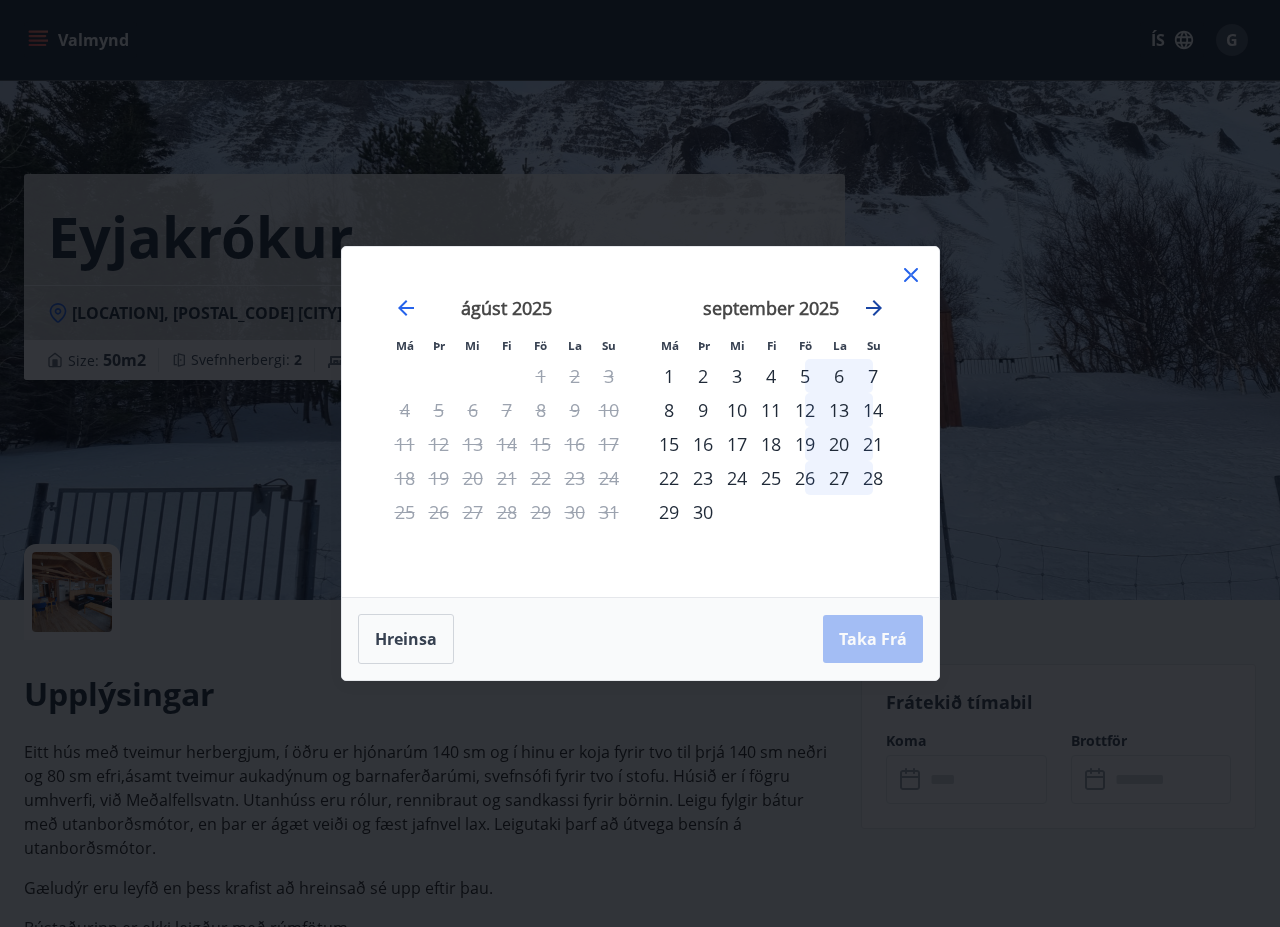 click 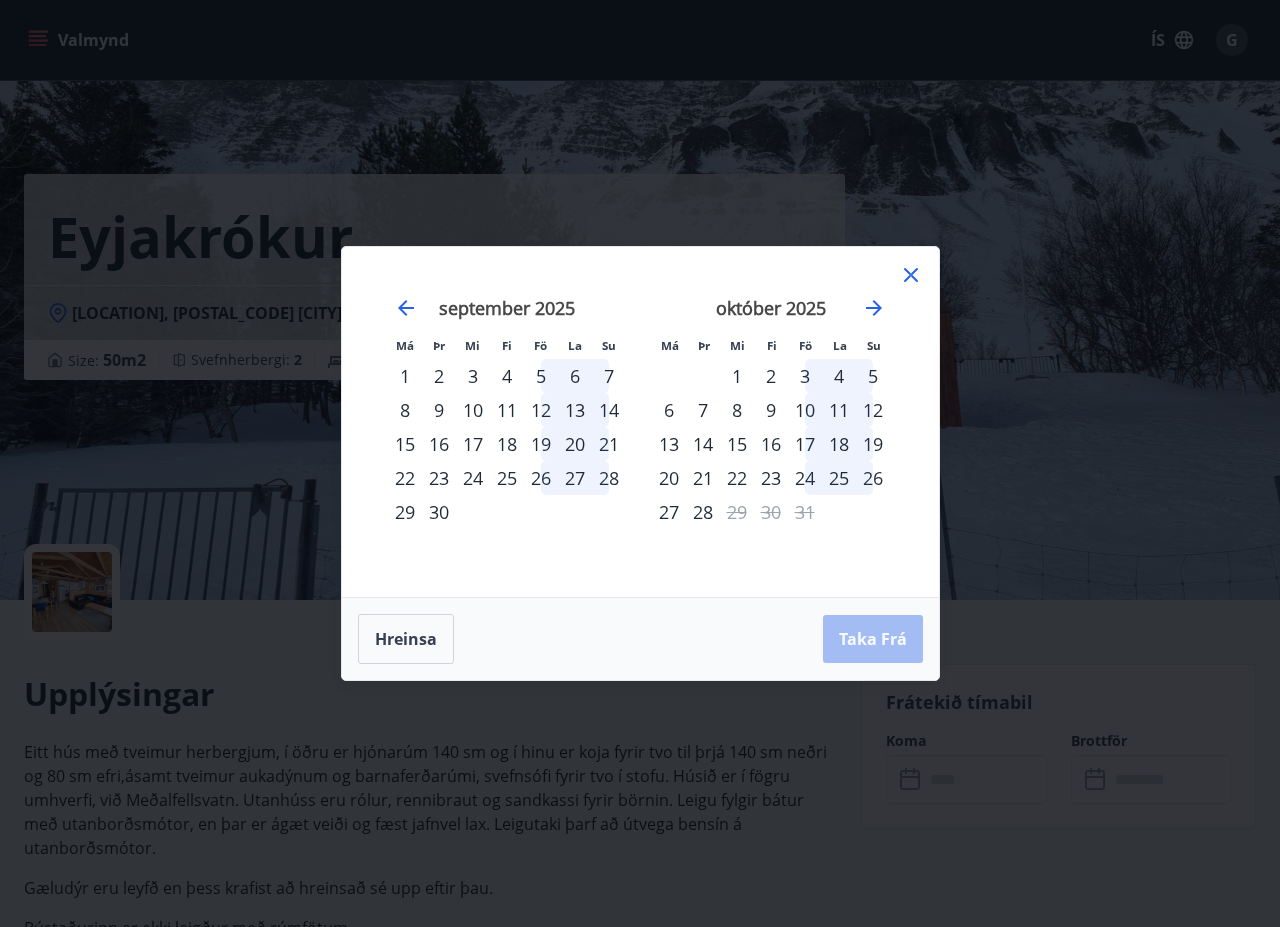 click on "23" at bounding box center (771, 478) 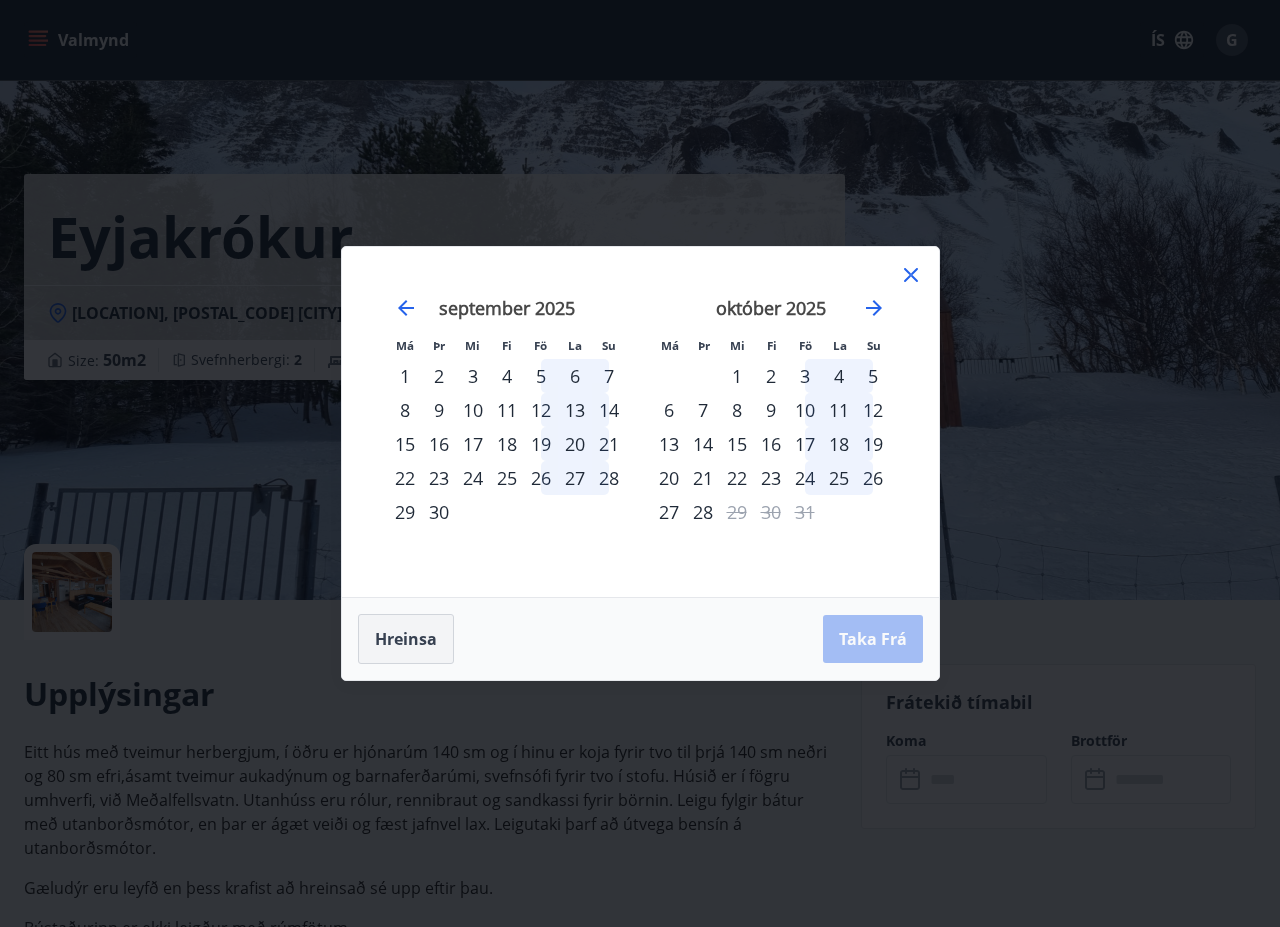 click on "Hreinsa" at bounding box center [406, 639] 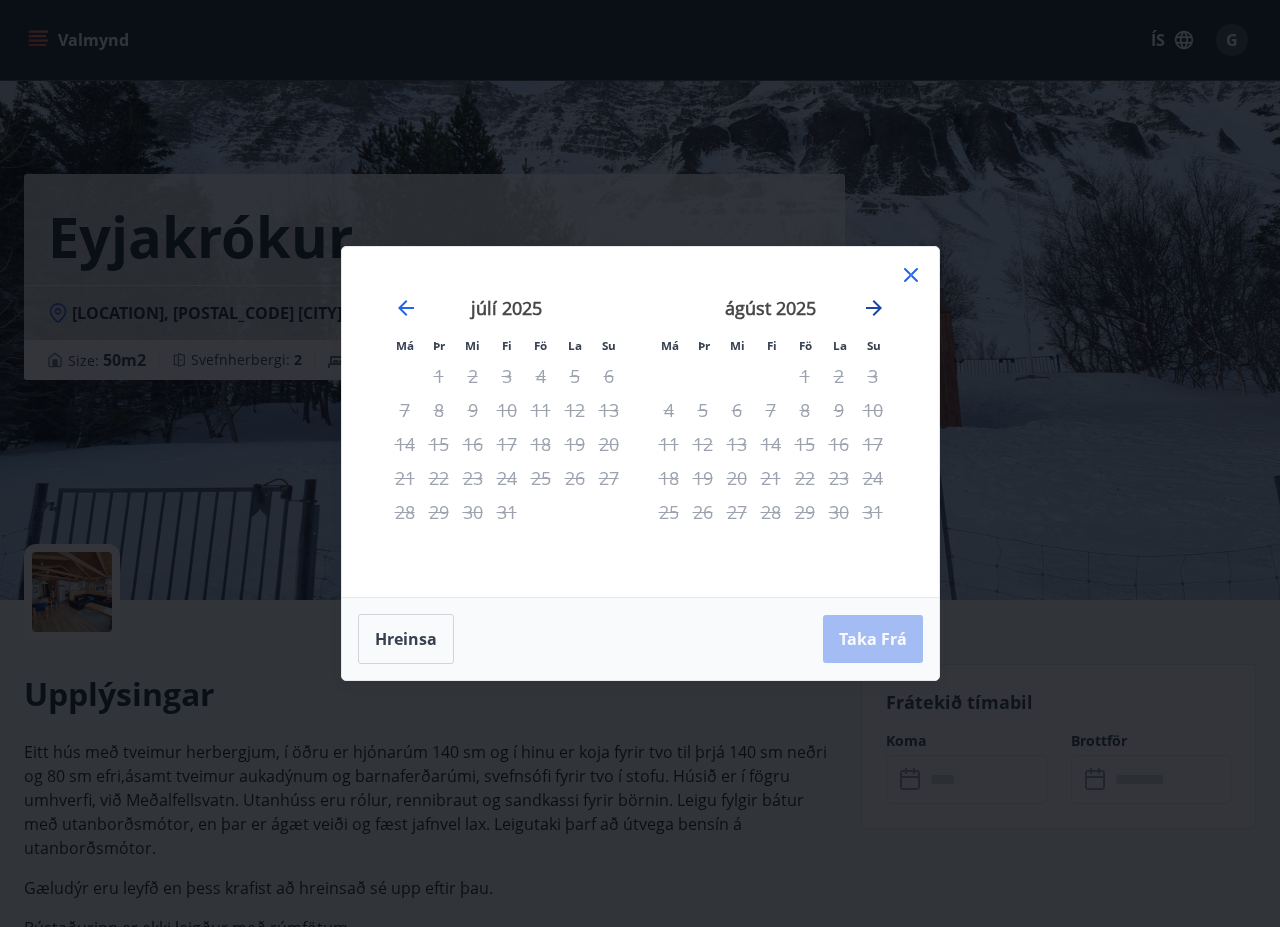 click 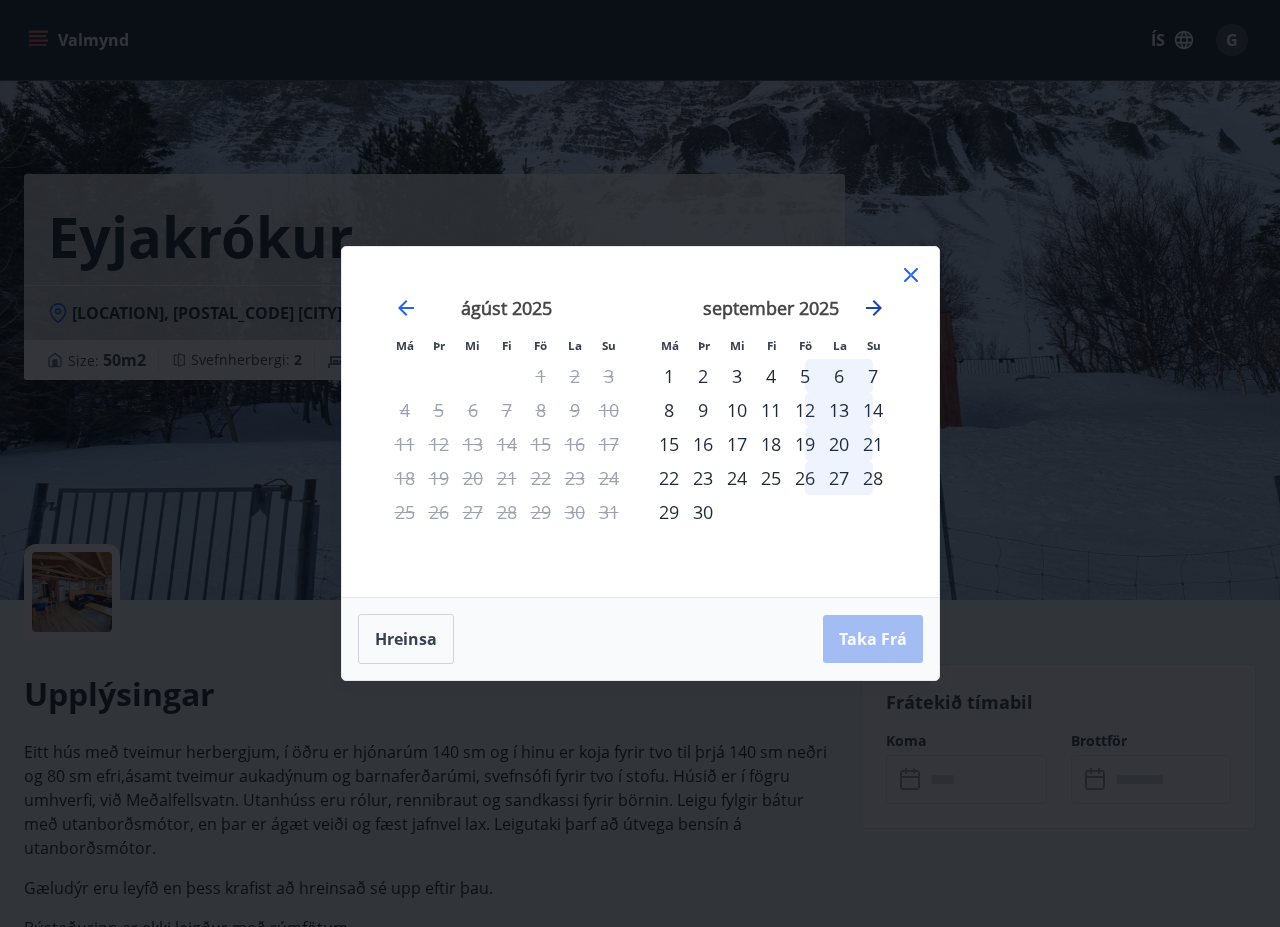 click 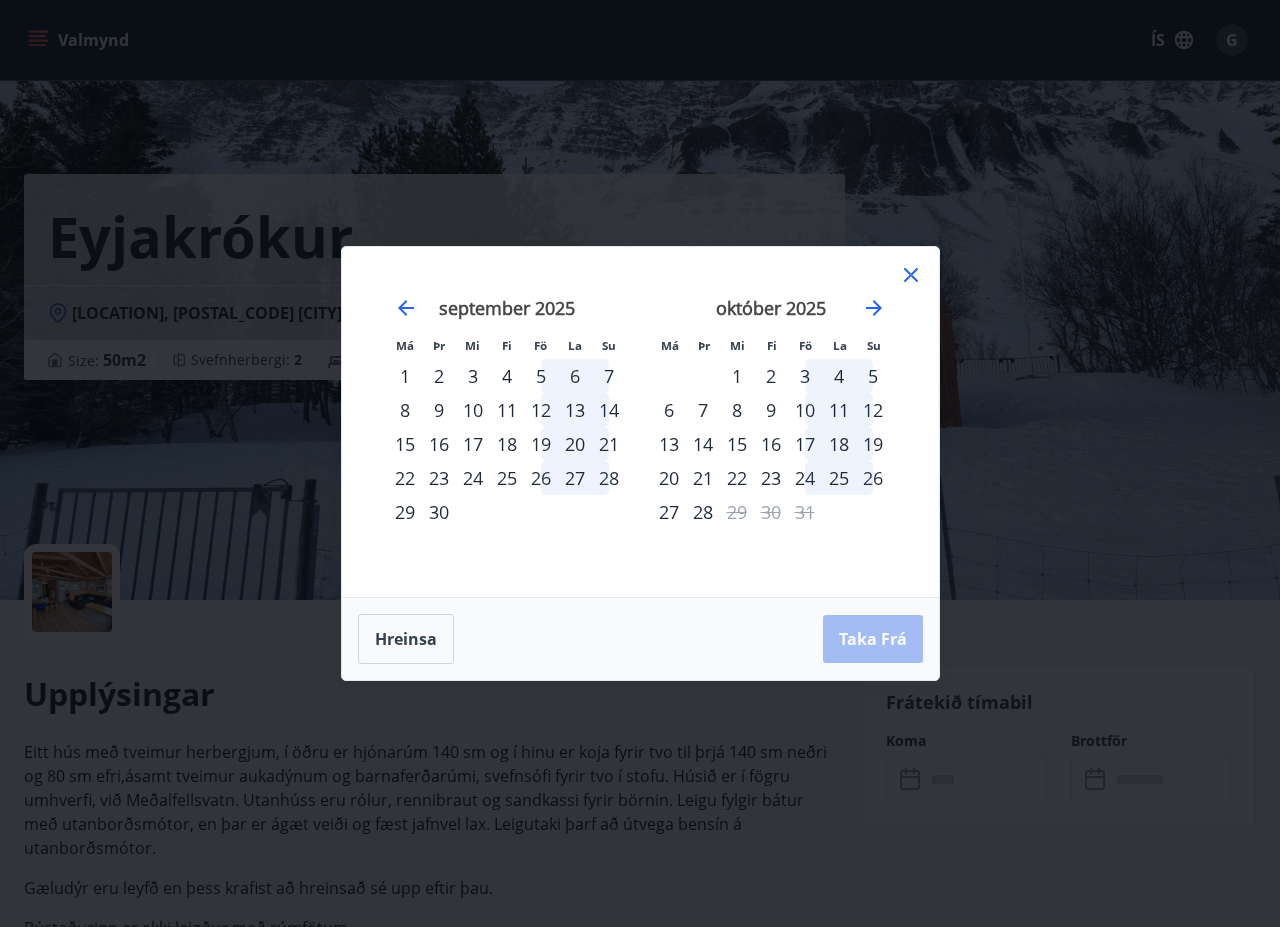 click on "23" at bounding box center [771, 478] 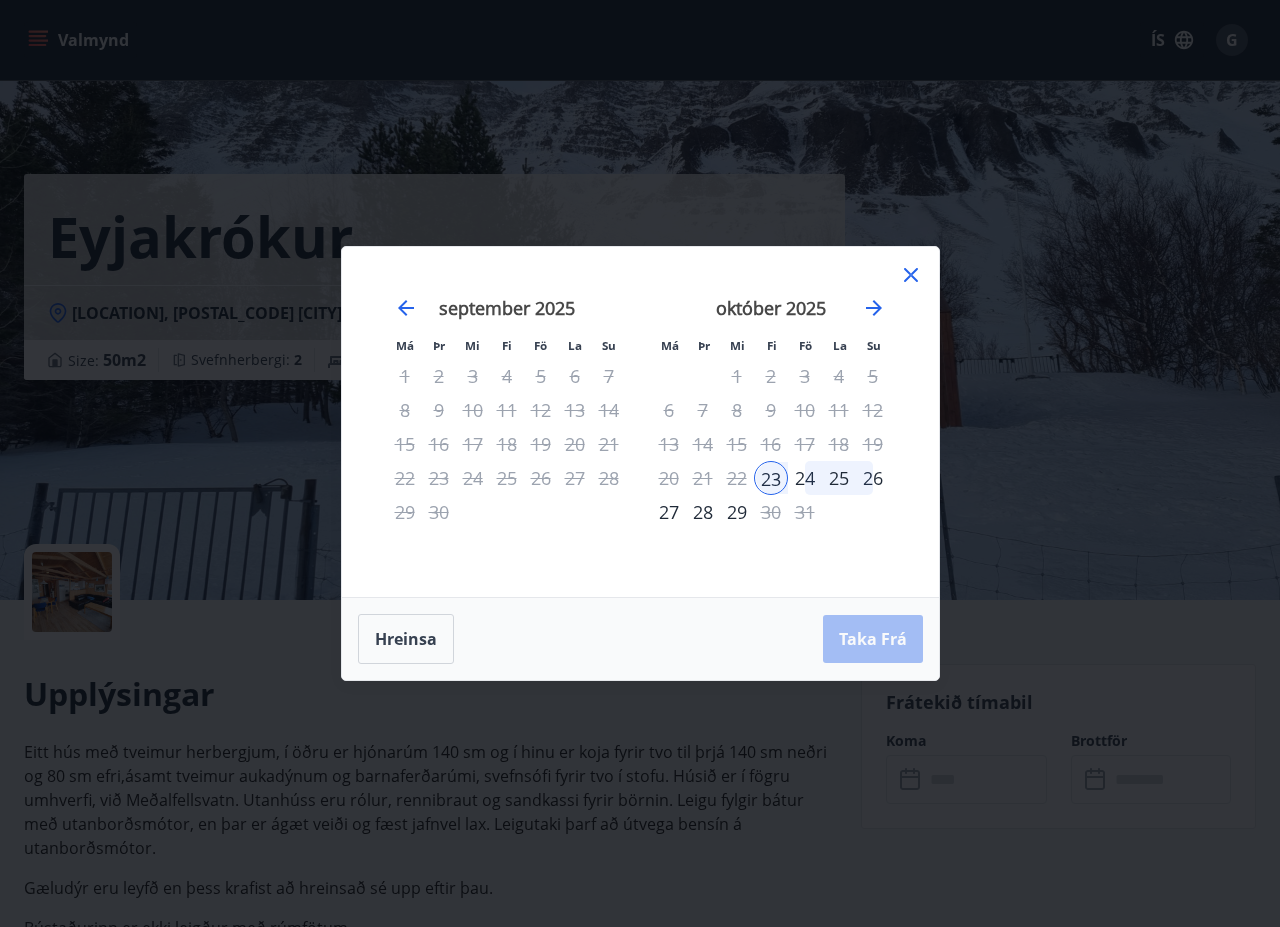 click on "28" at bounding box center (703, 512) 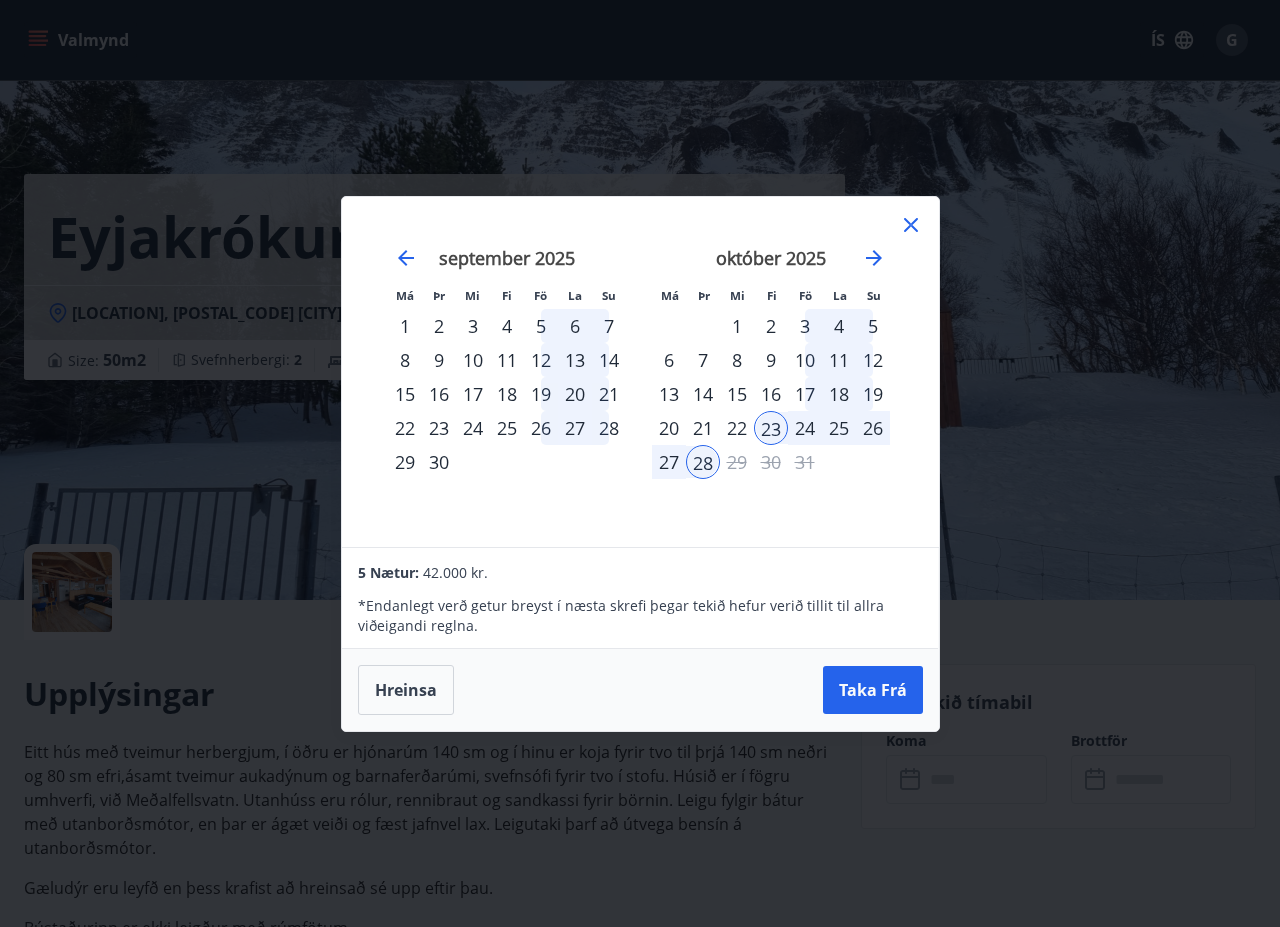 click on "23" at bounding box center (771, 428) 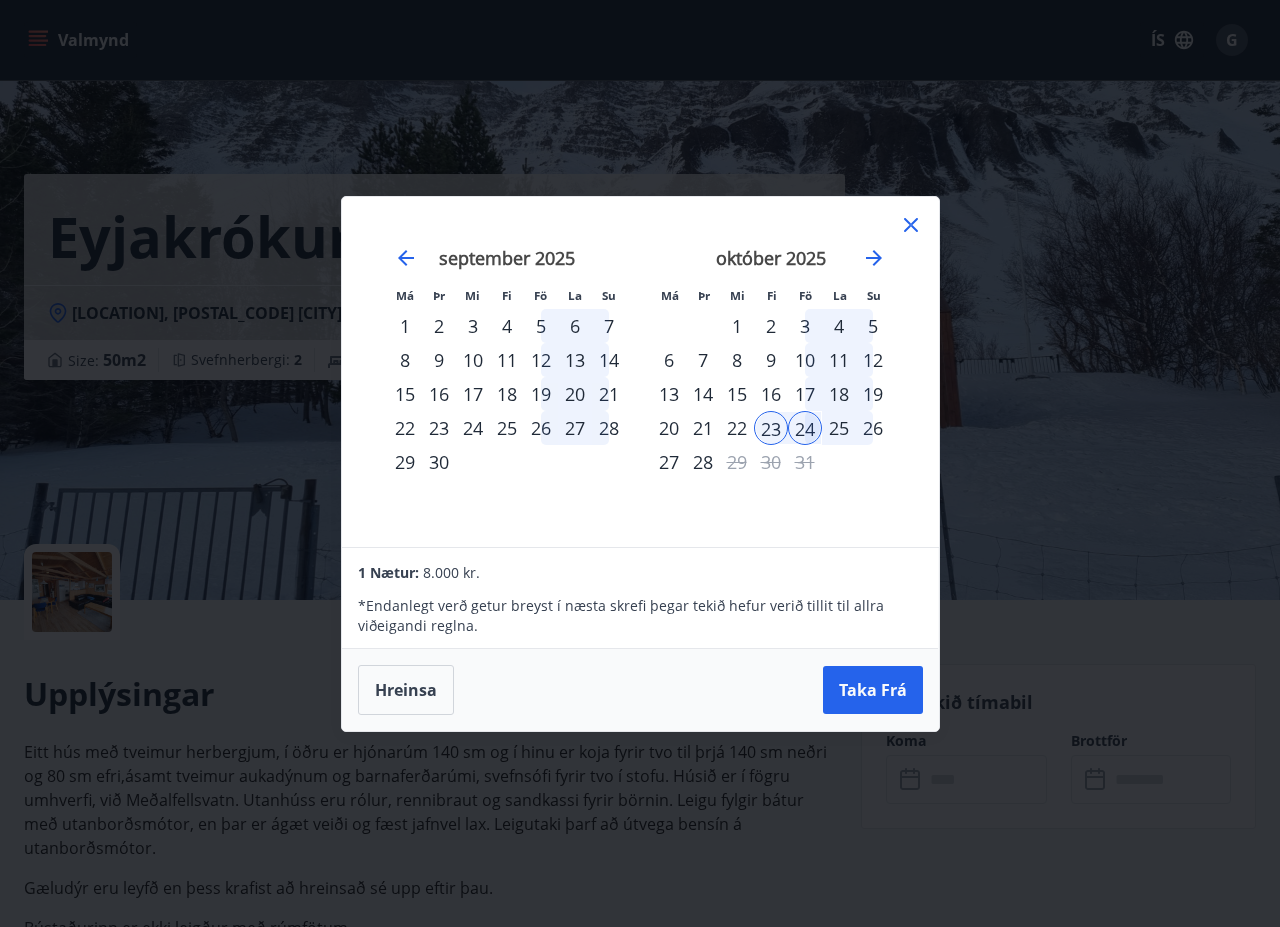 click on "23" at bounding box center (771, 428) 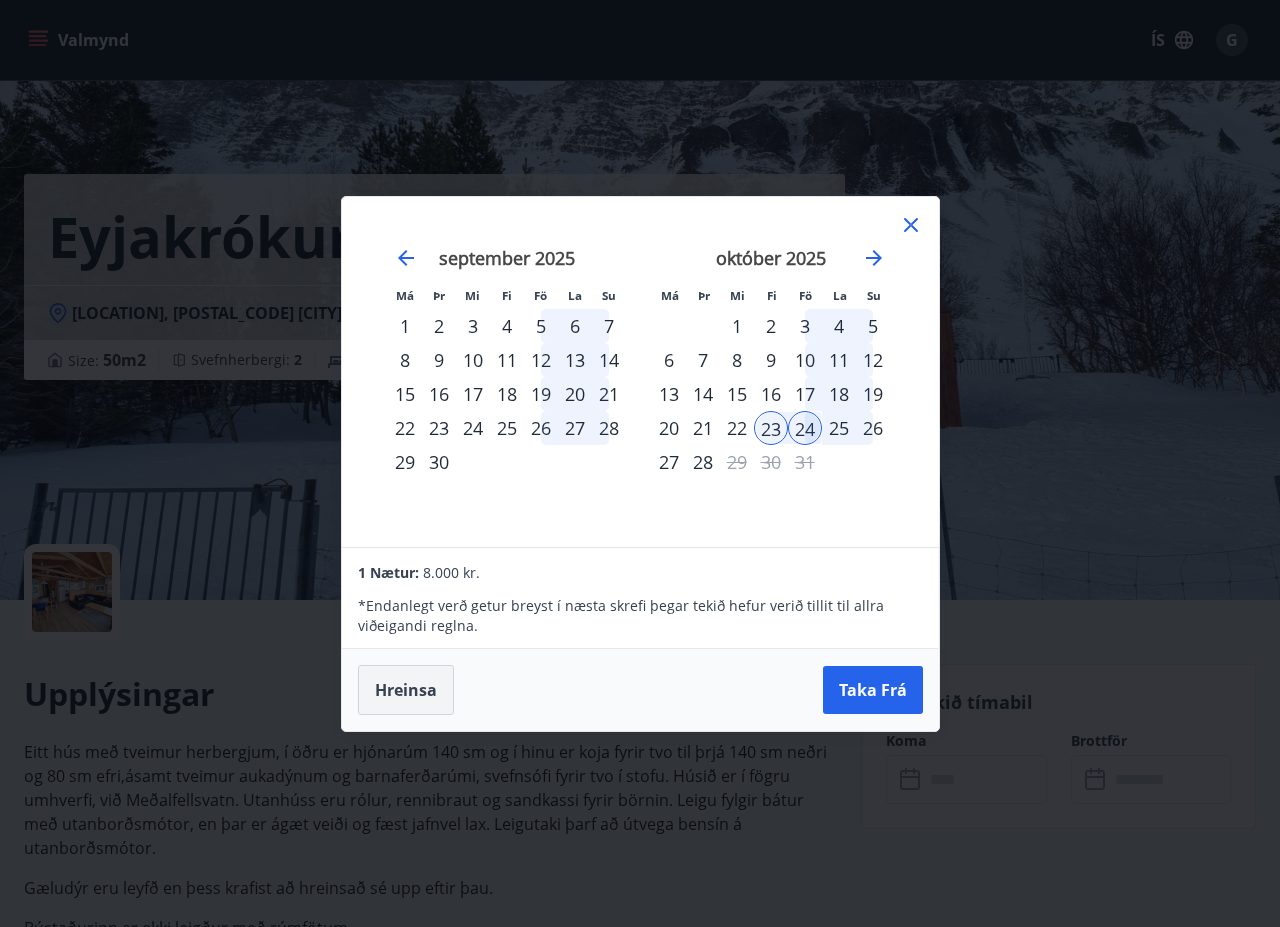 click on "Hreinsa" at bounding box center (406, 690) 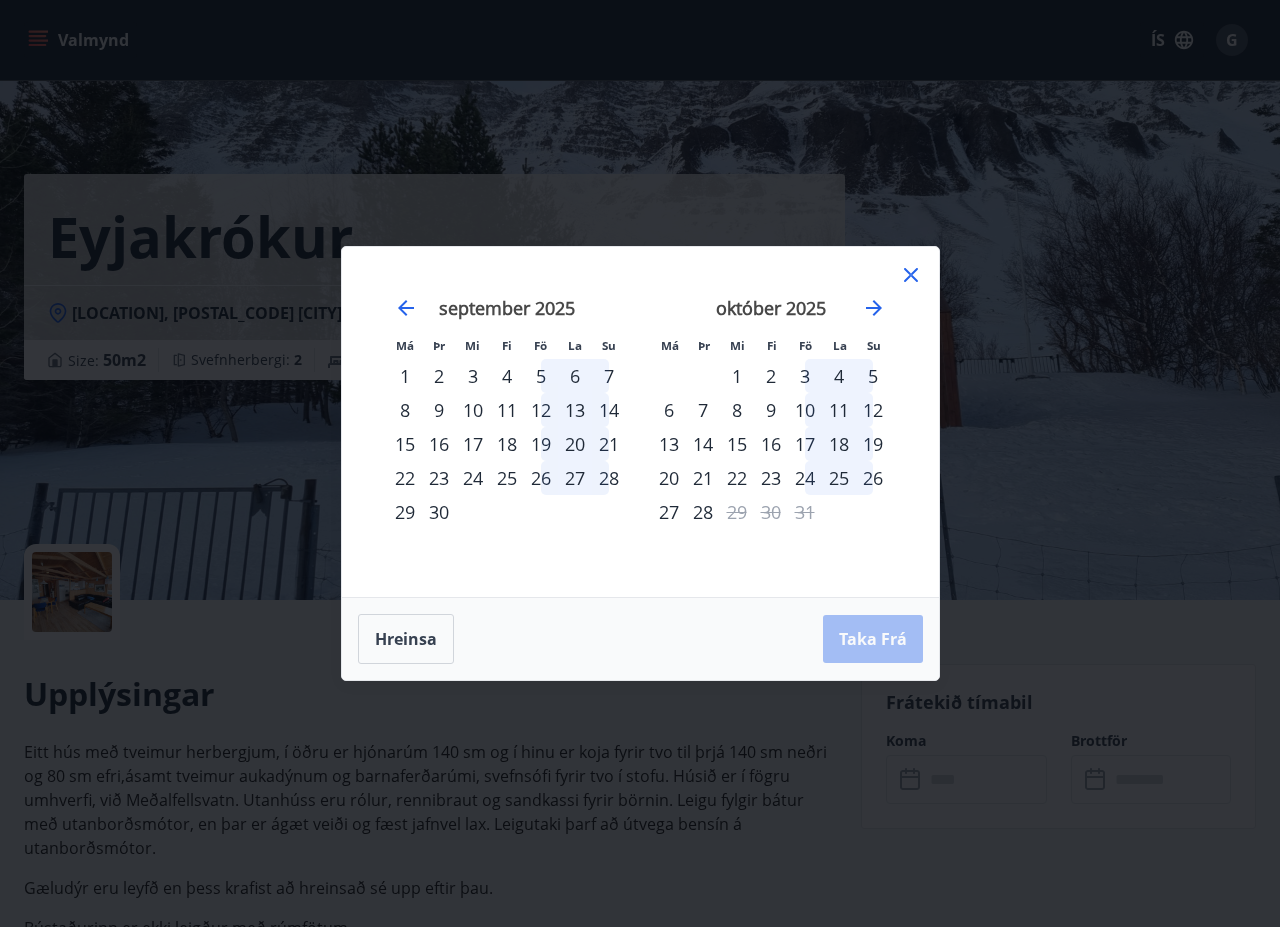click on "24" at bounding box center (805, 478) 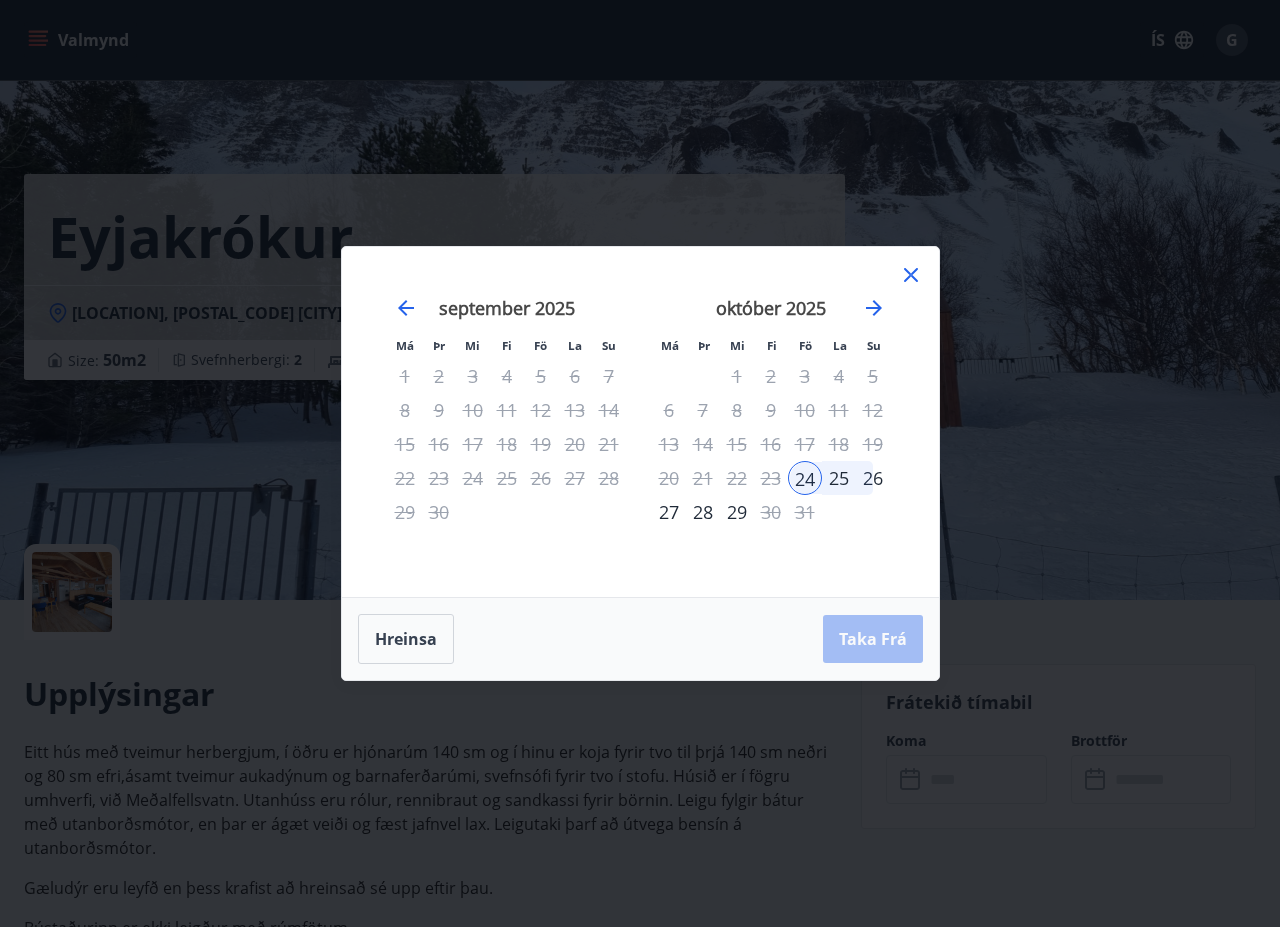 click on "28" at bounding box center [703, 512] 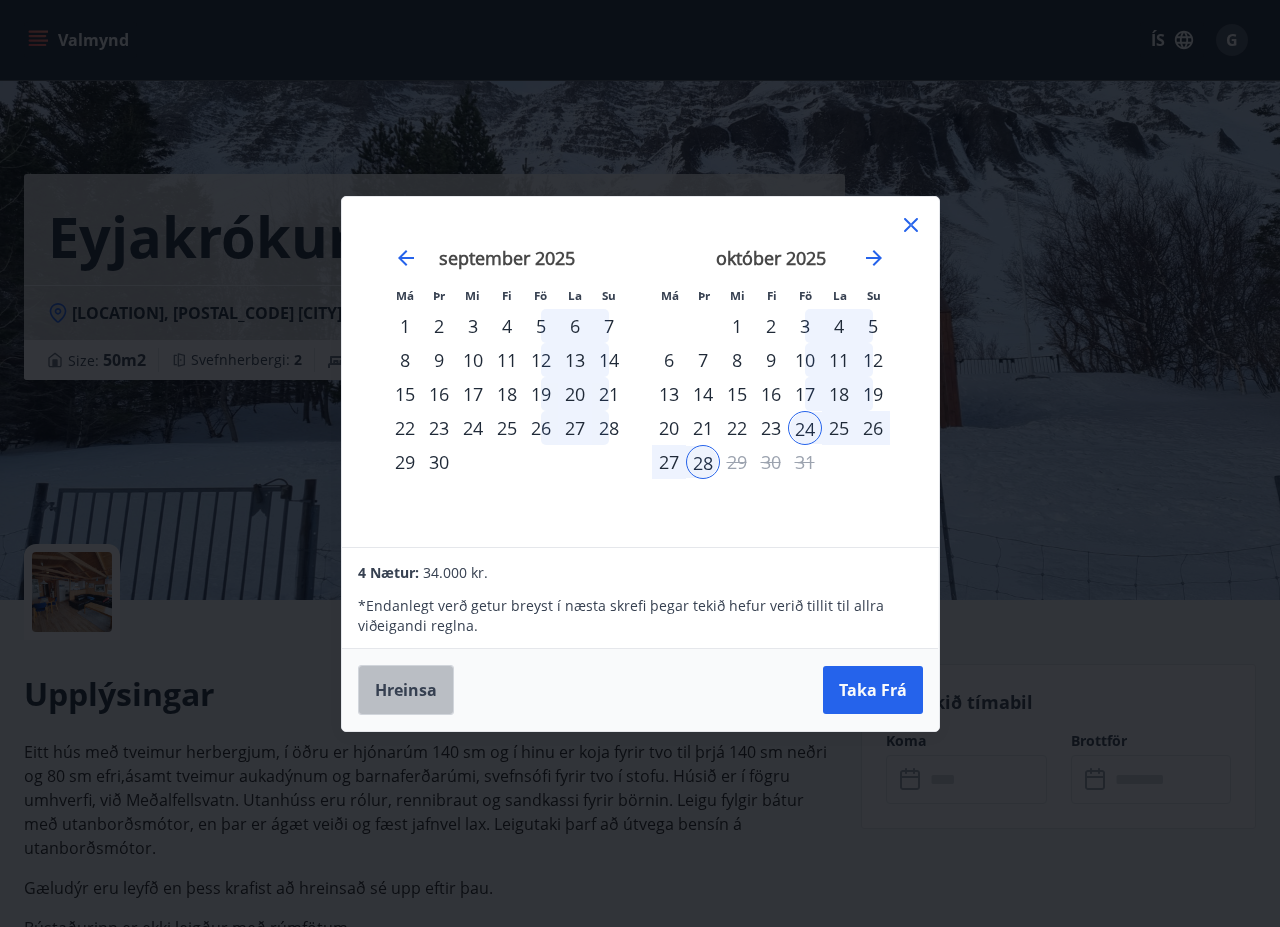 click on "Hreinsa" at bounding box center [406, 690] 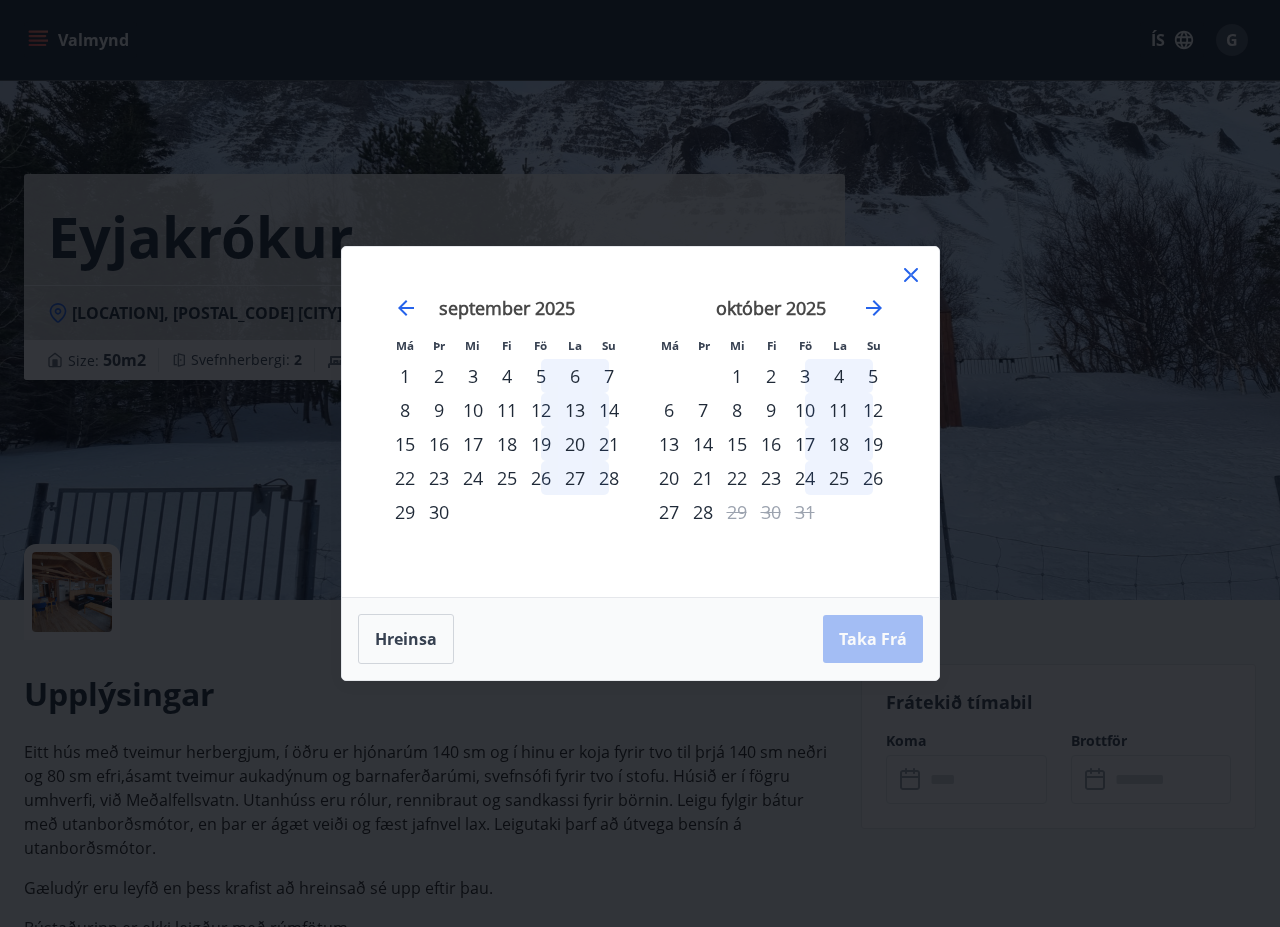 click on "23" at bounding box center (771, 478) 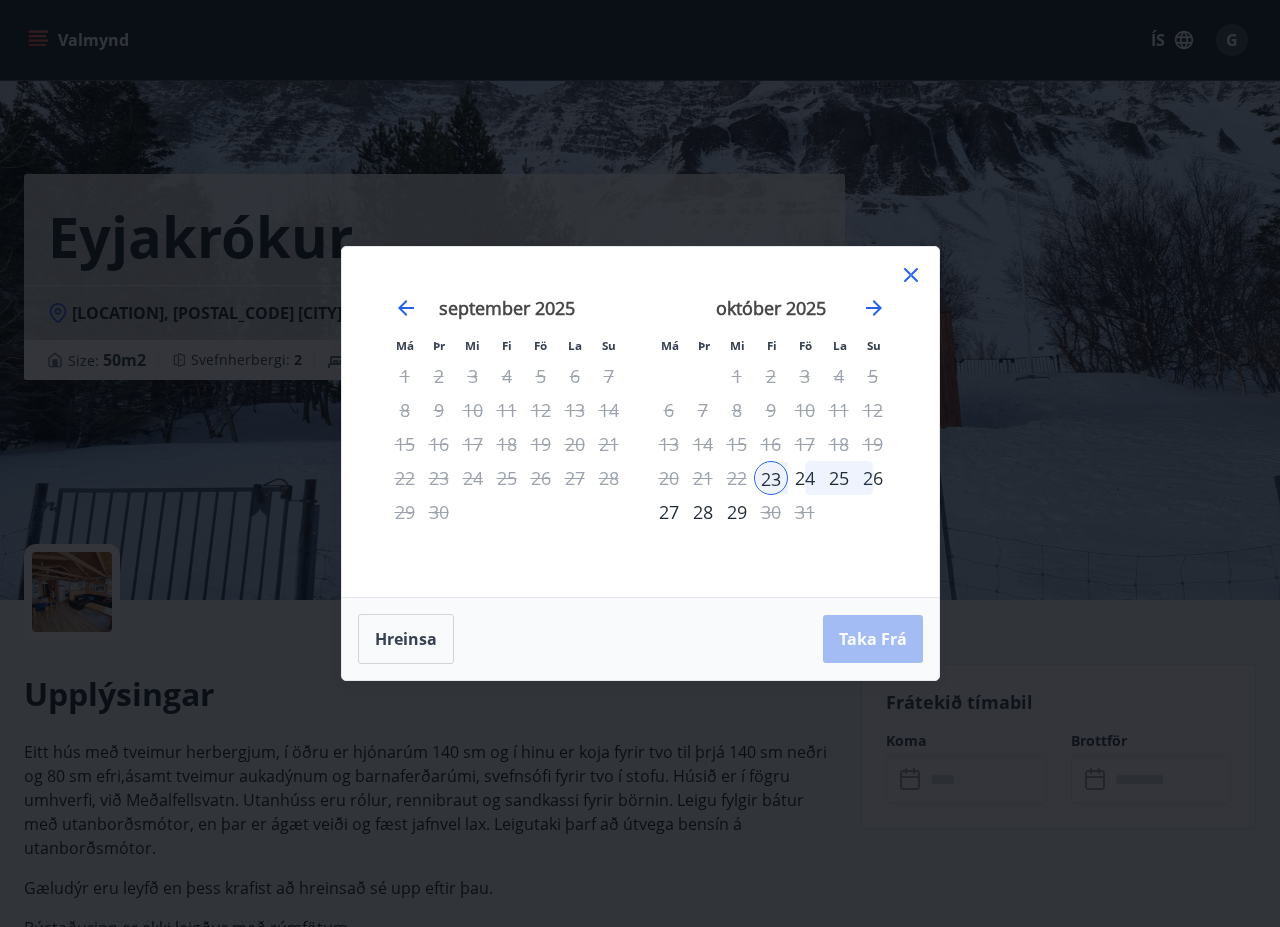 click on "28" at bounding box center (703, 512) 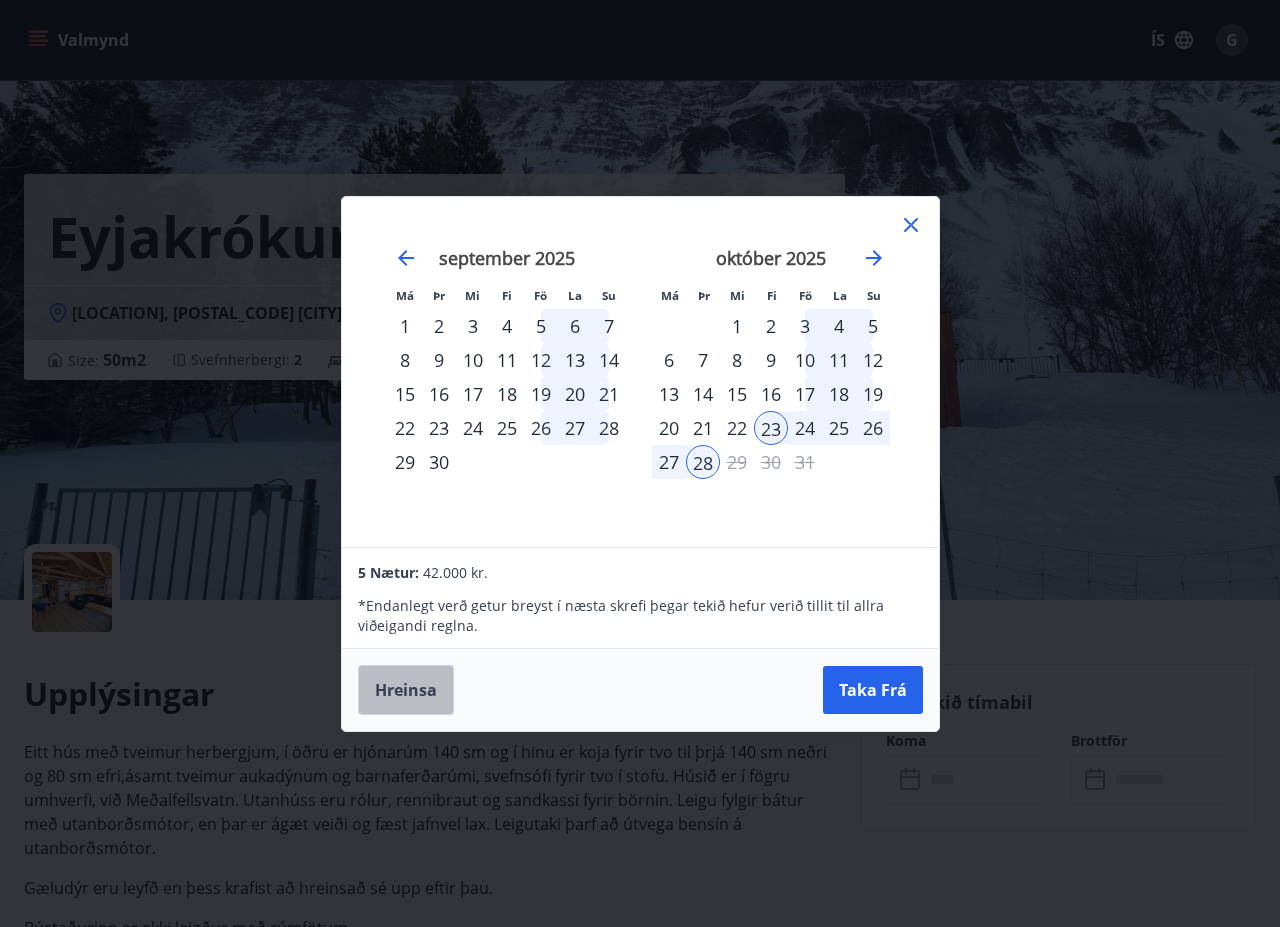click on "Hreinsa" at bounding box center (406, 690) 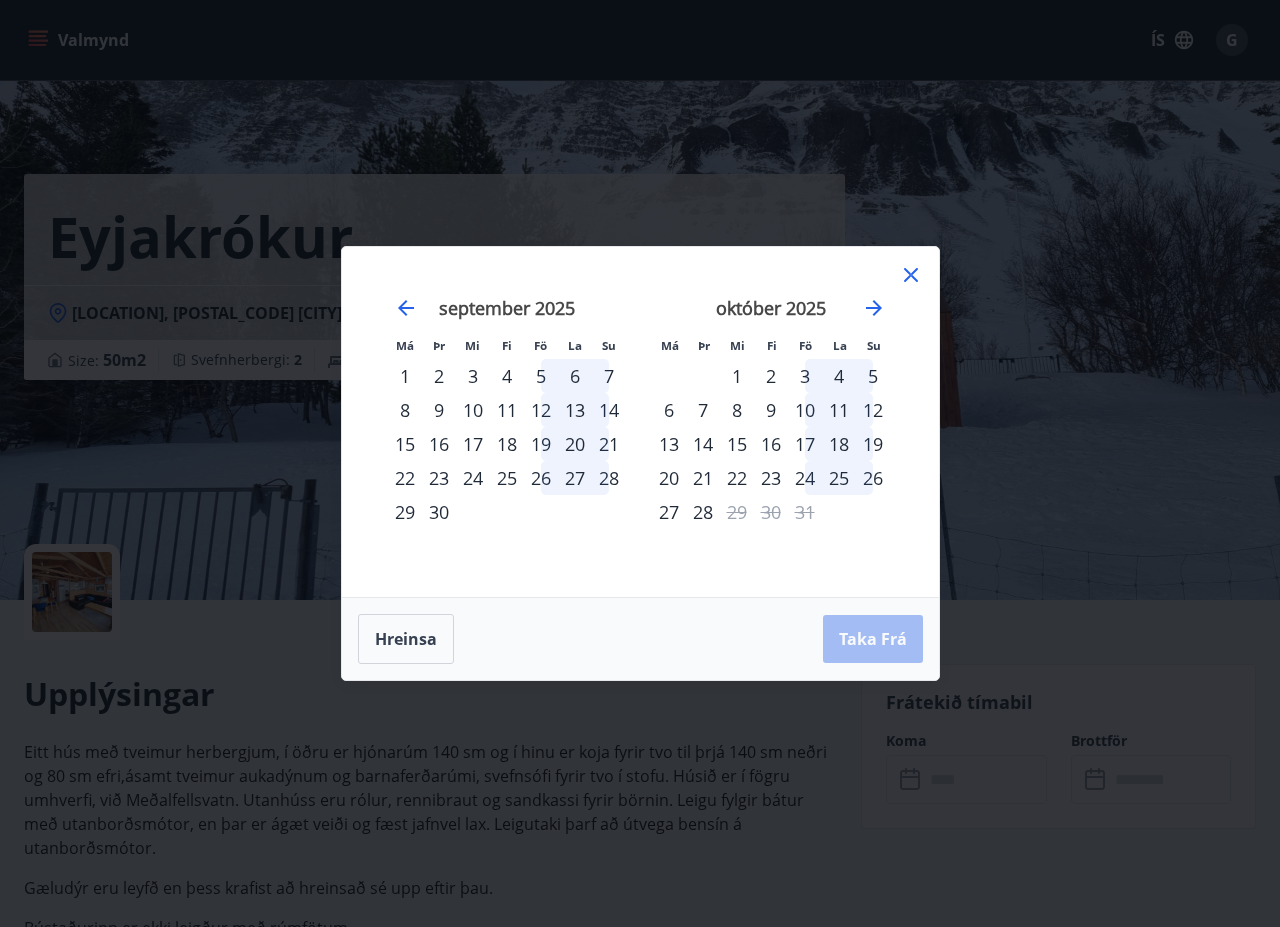 click on "24" at bounding box center (805, 478) 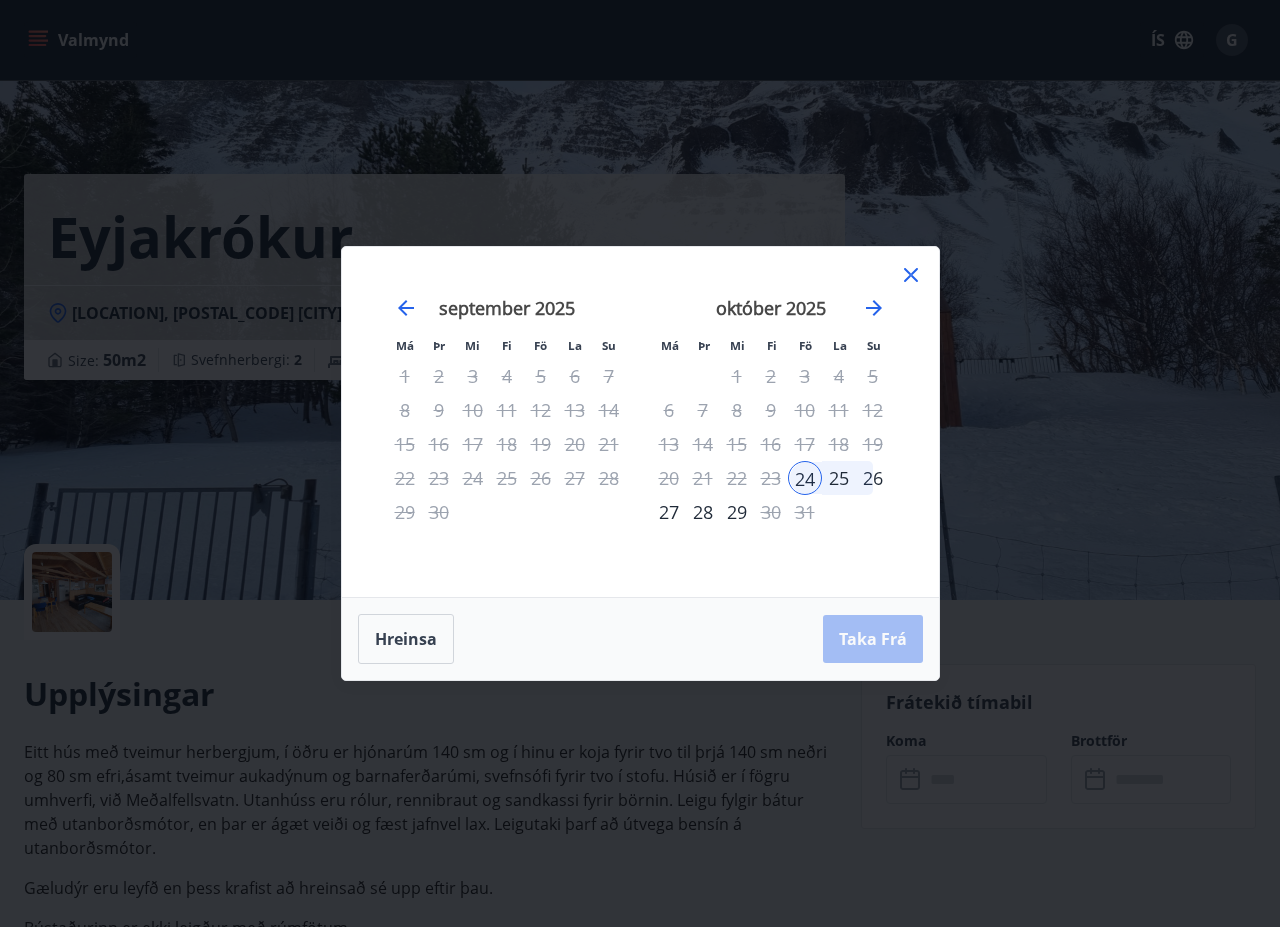 click on "28" at bounding box center [703, 512] 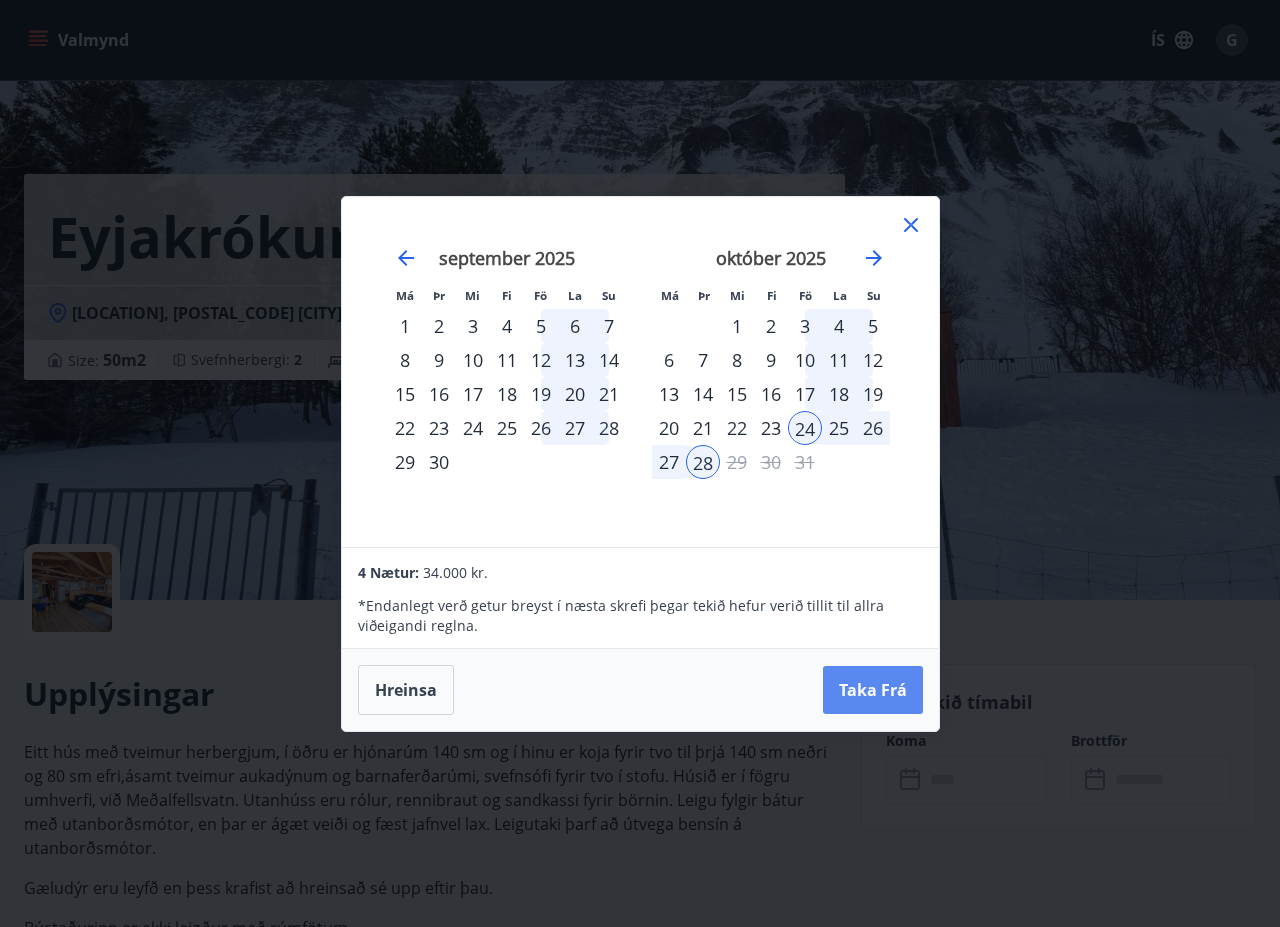 click on "Taka Frá" at bounding box center (873, 690) 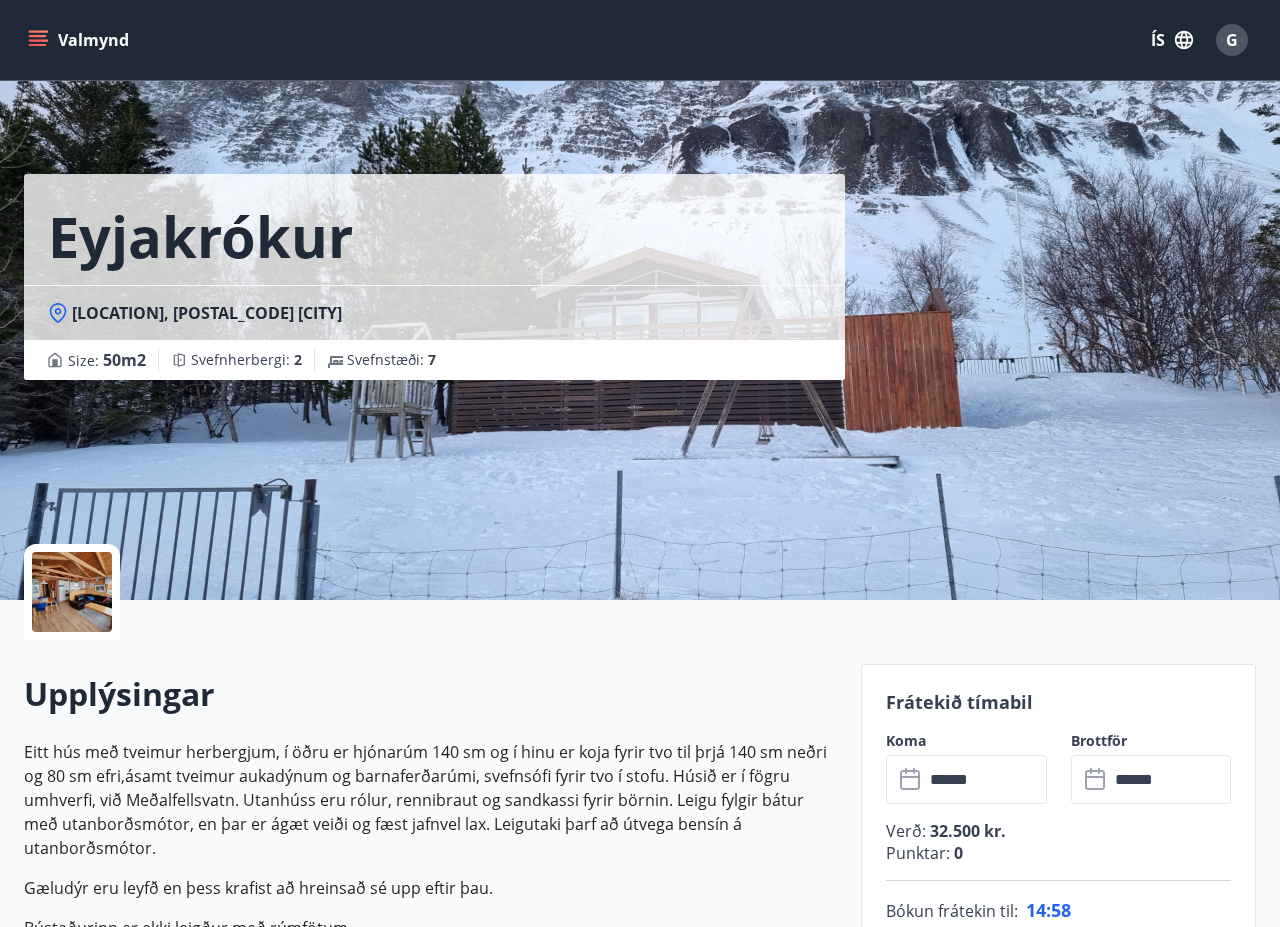 type on "******" 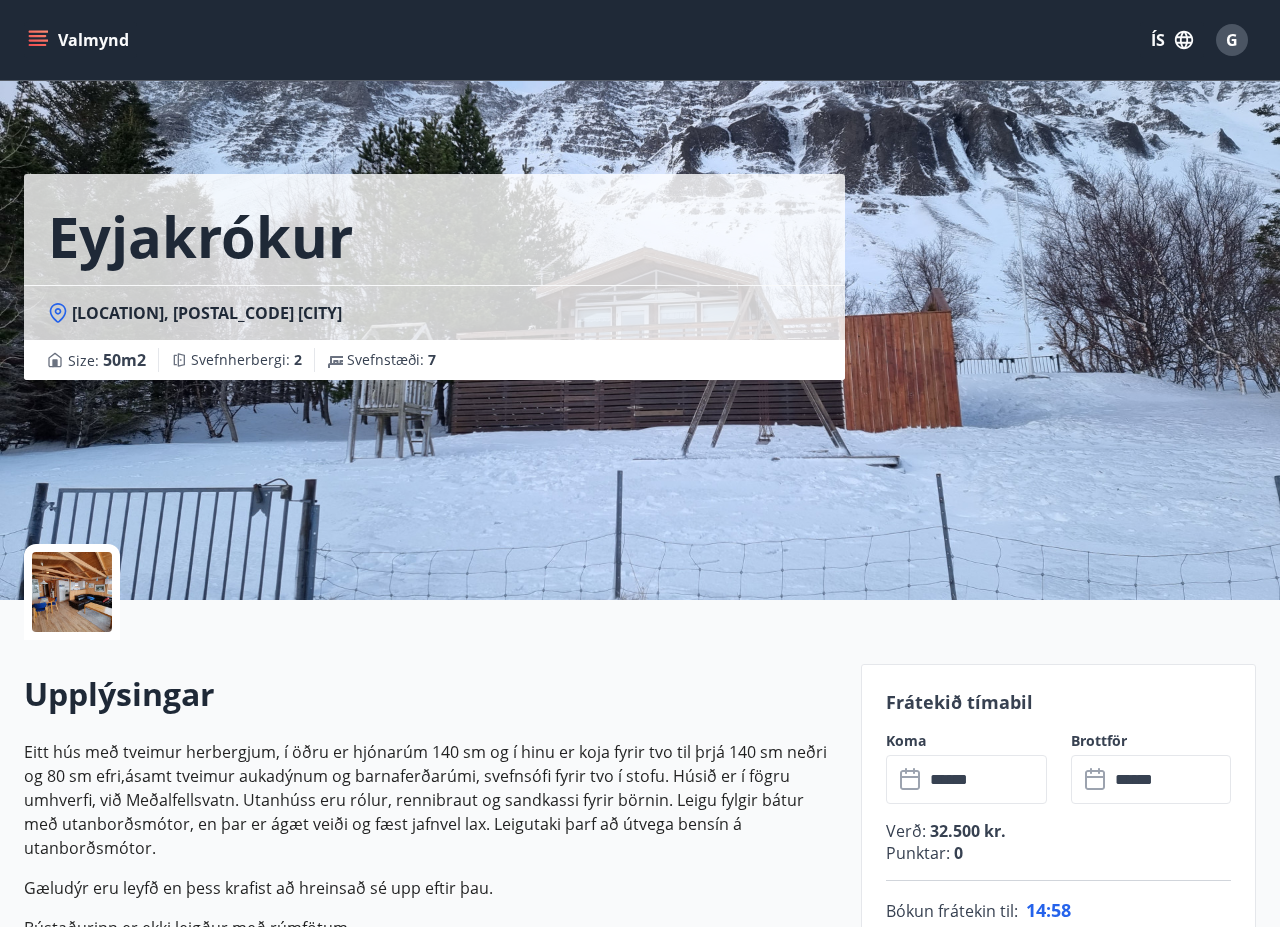 type on "******" 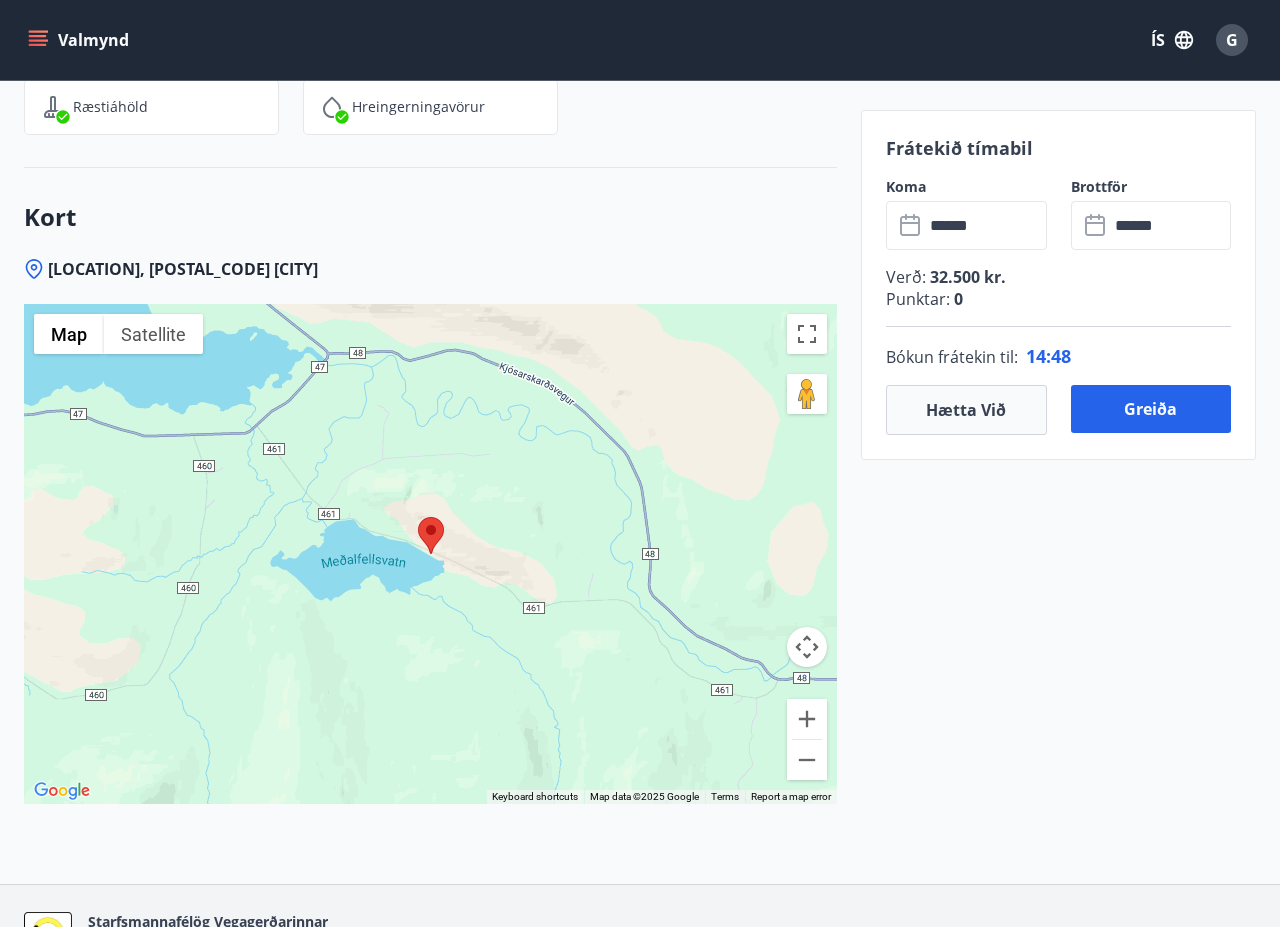 scroll, scrollTop: 2868, scrollLeft: 0, axis: vertical 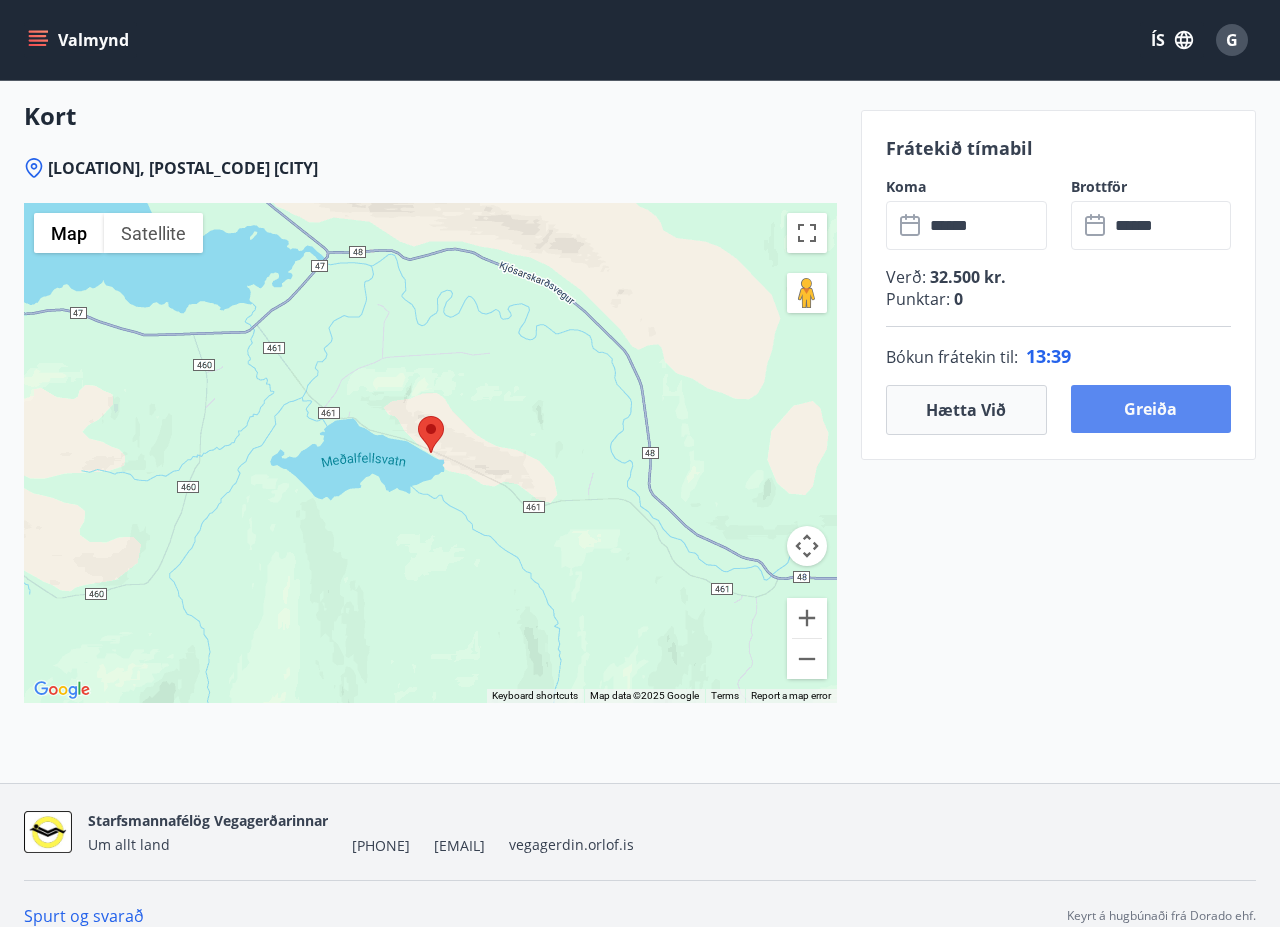 click on "Greiða" at bounding box center (1151, 409) 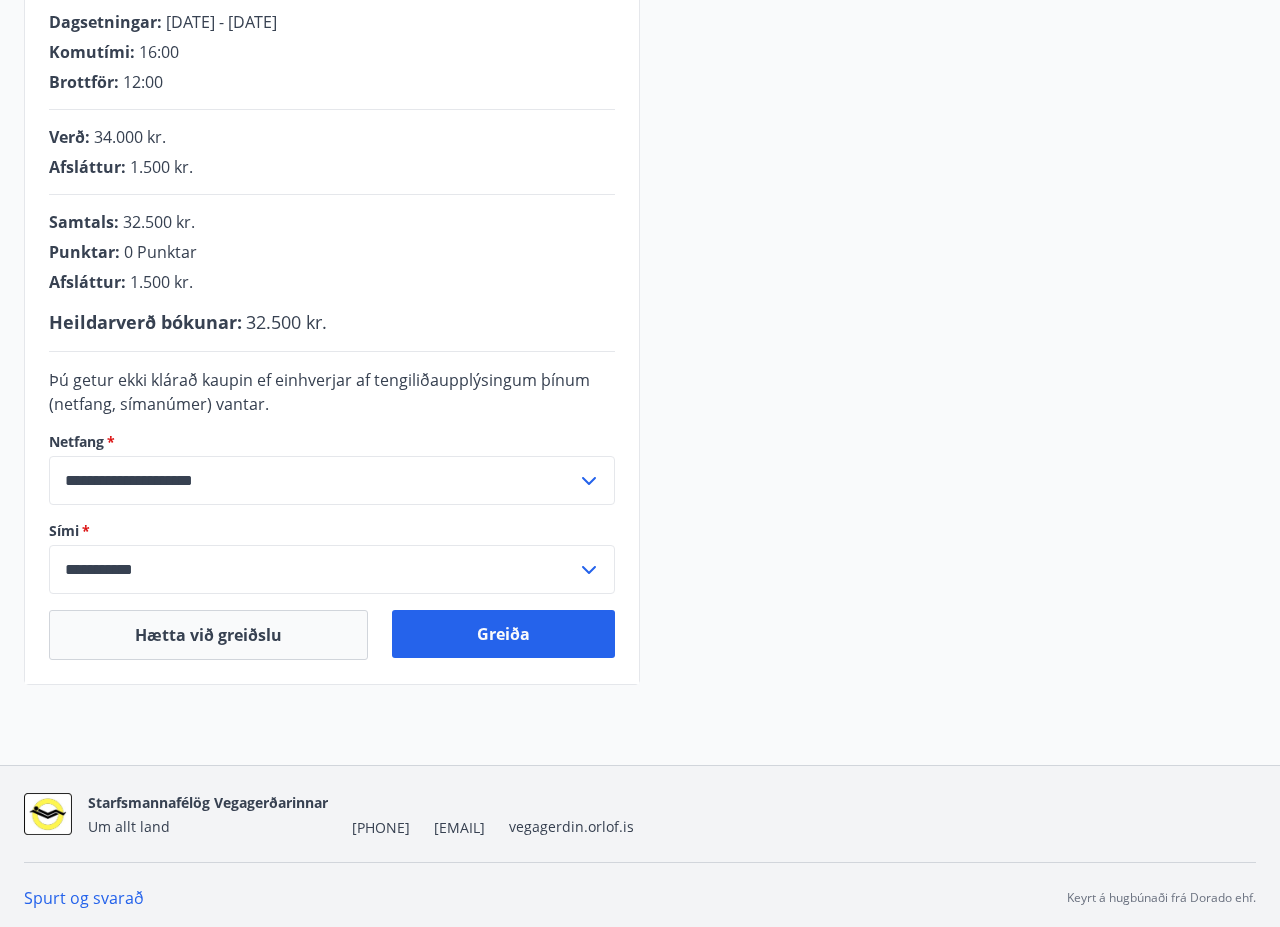 scroll, scrollTop: 400, scrollLeft: 0, axis: vertical 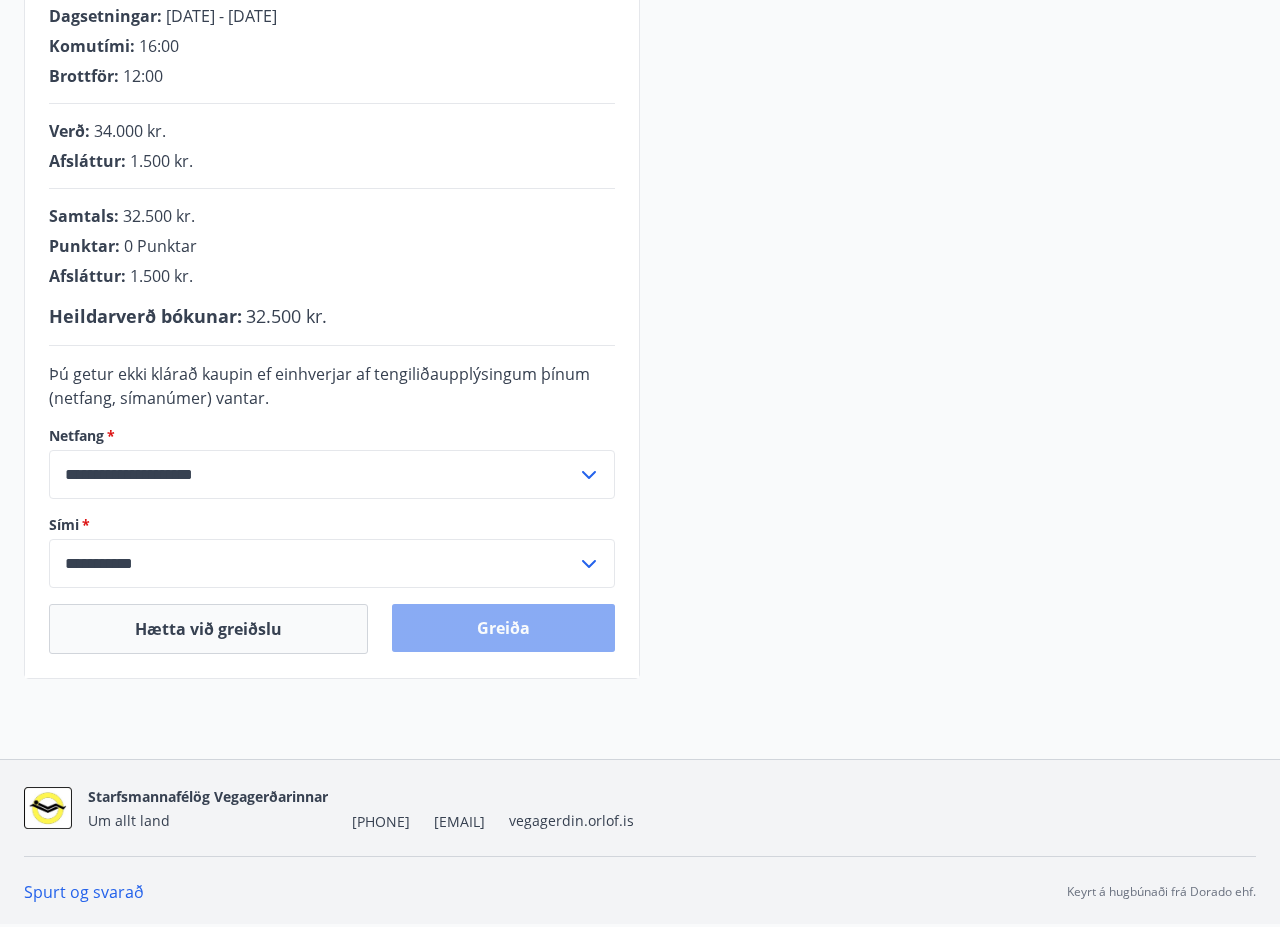 click on "Greiða" at bounding box center (503, 628) 